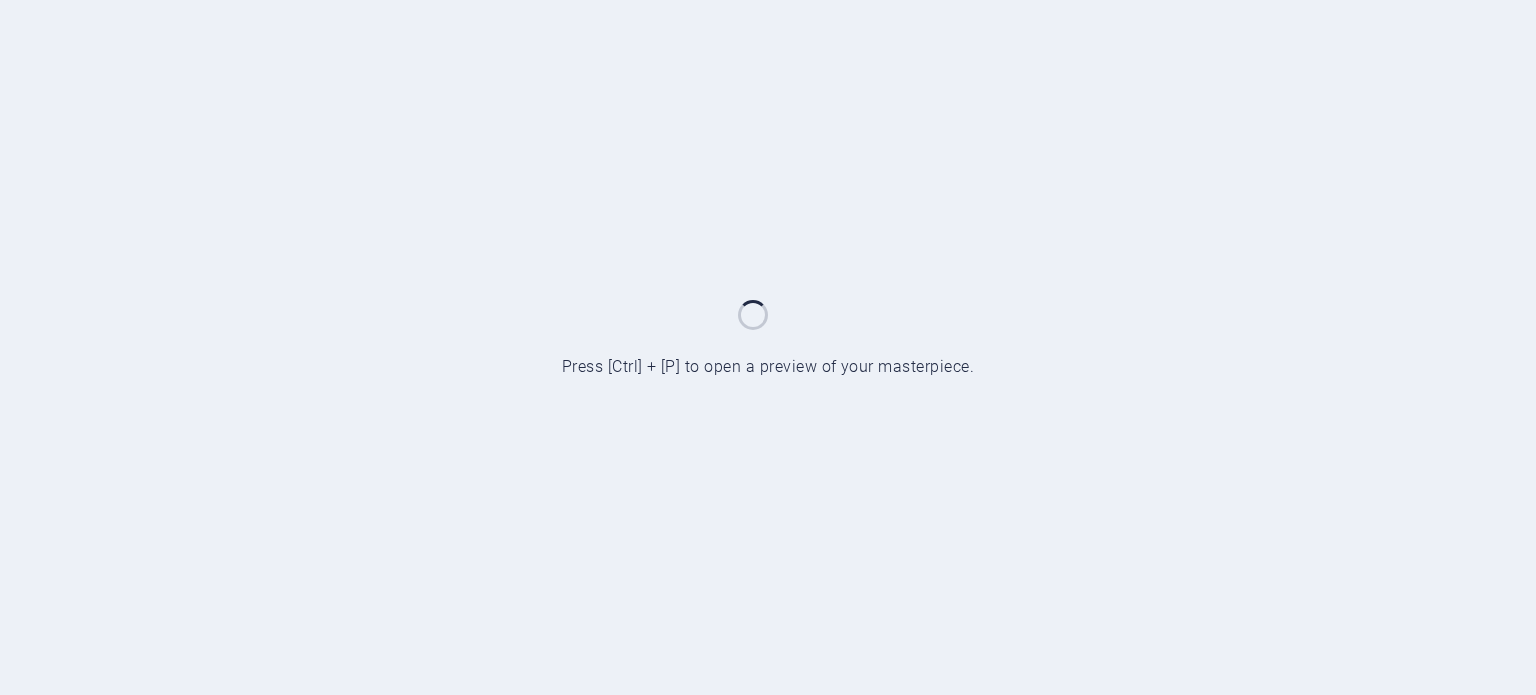 scroll, scrollTop: 0, scrollLeft: 0, axis: both 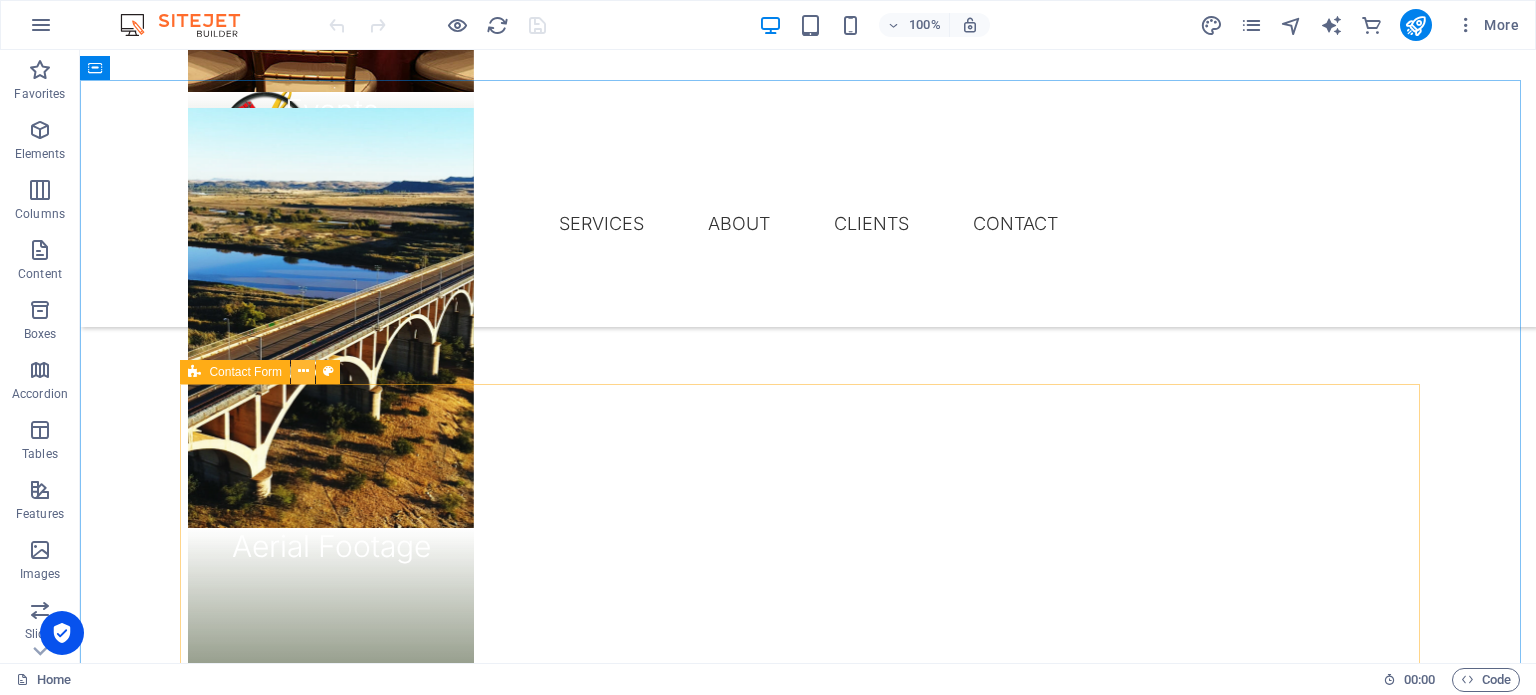 click at bounding box center (303, 371) 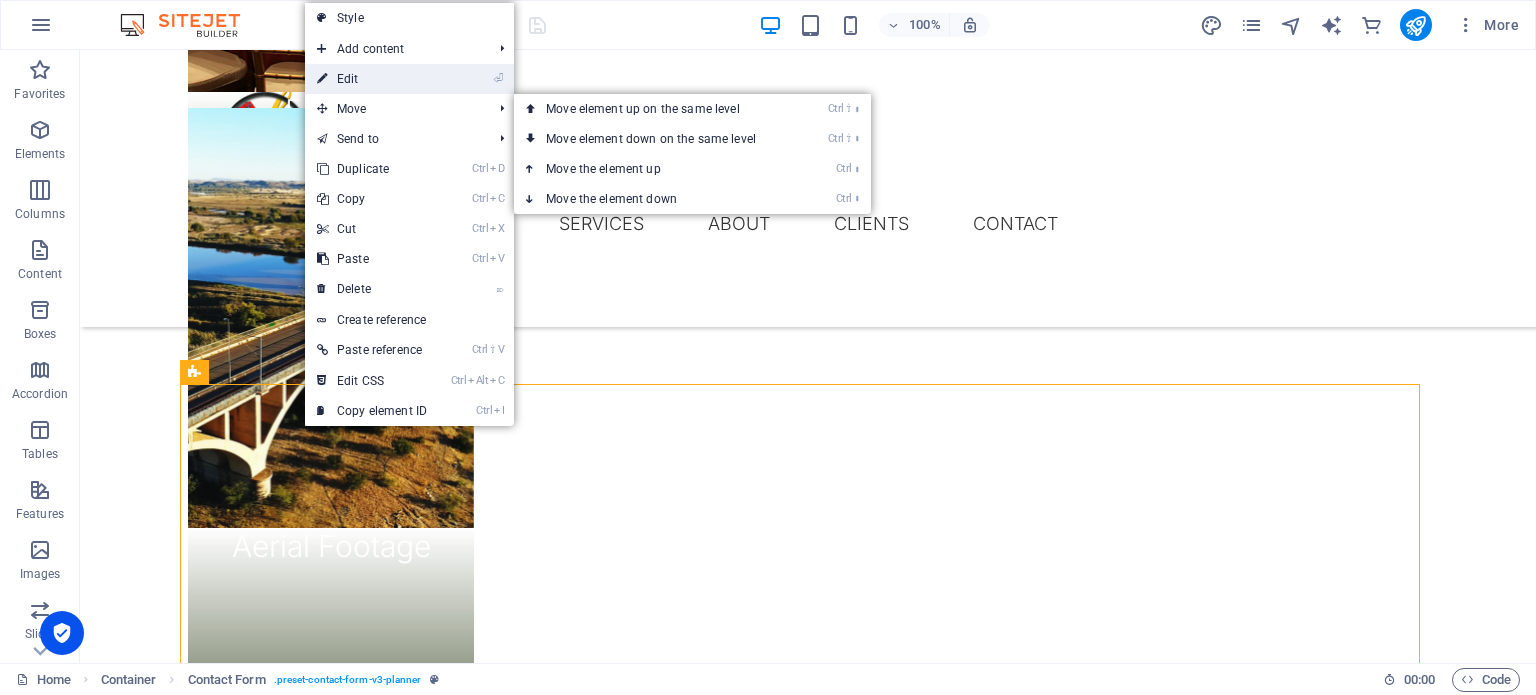 click on "⏎  Edit" at bounding box center (372, 79) 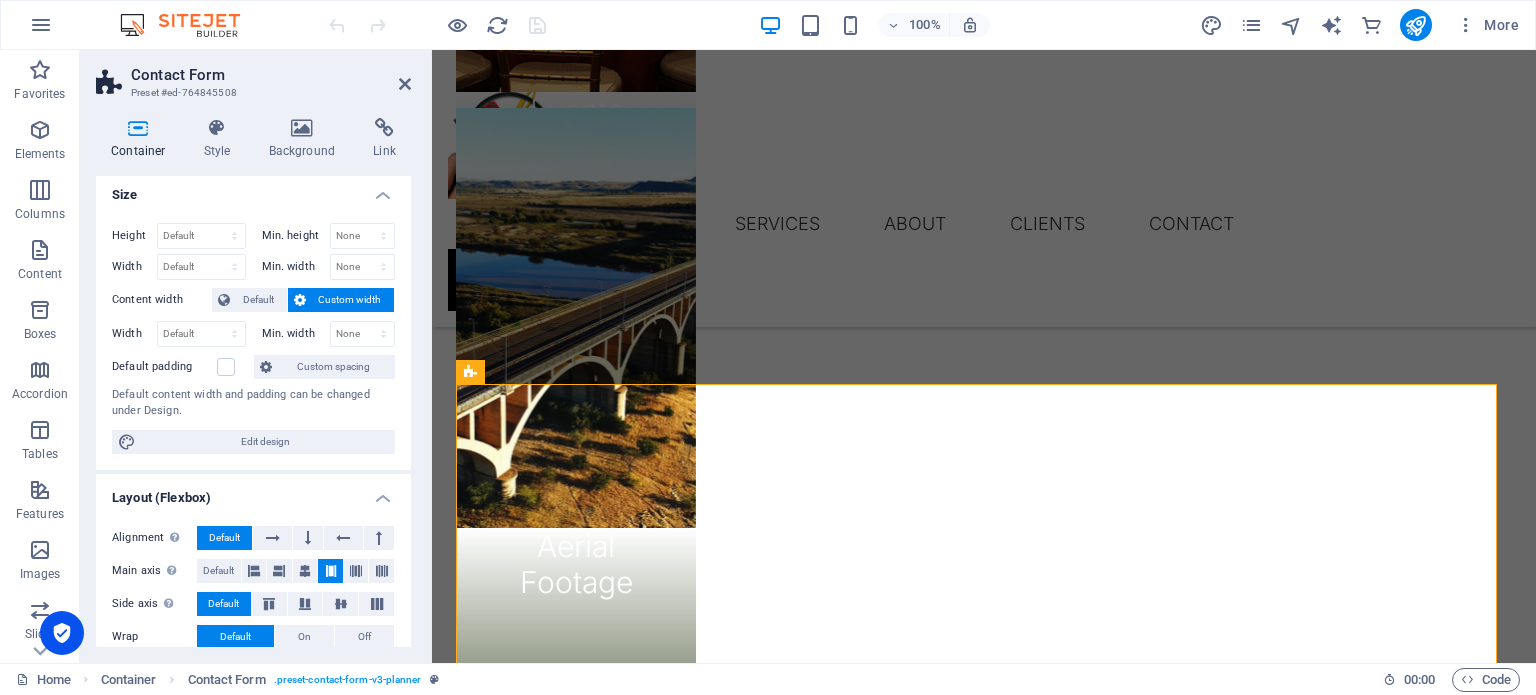scroll, scrollTop: 0, scrollLeft: 0, axis: both 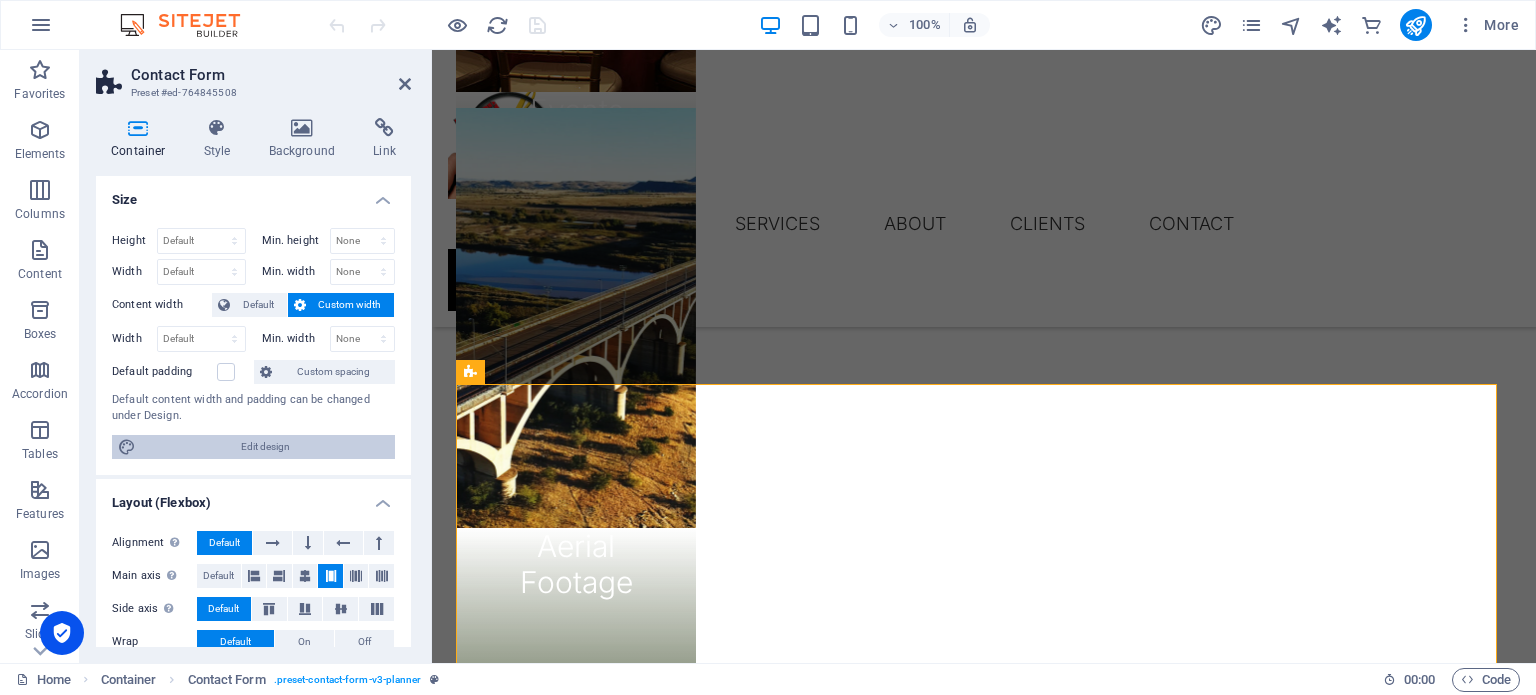 click on "Edit design" at bounding box center [265, 447] 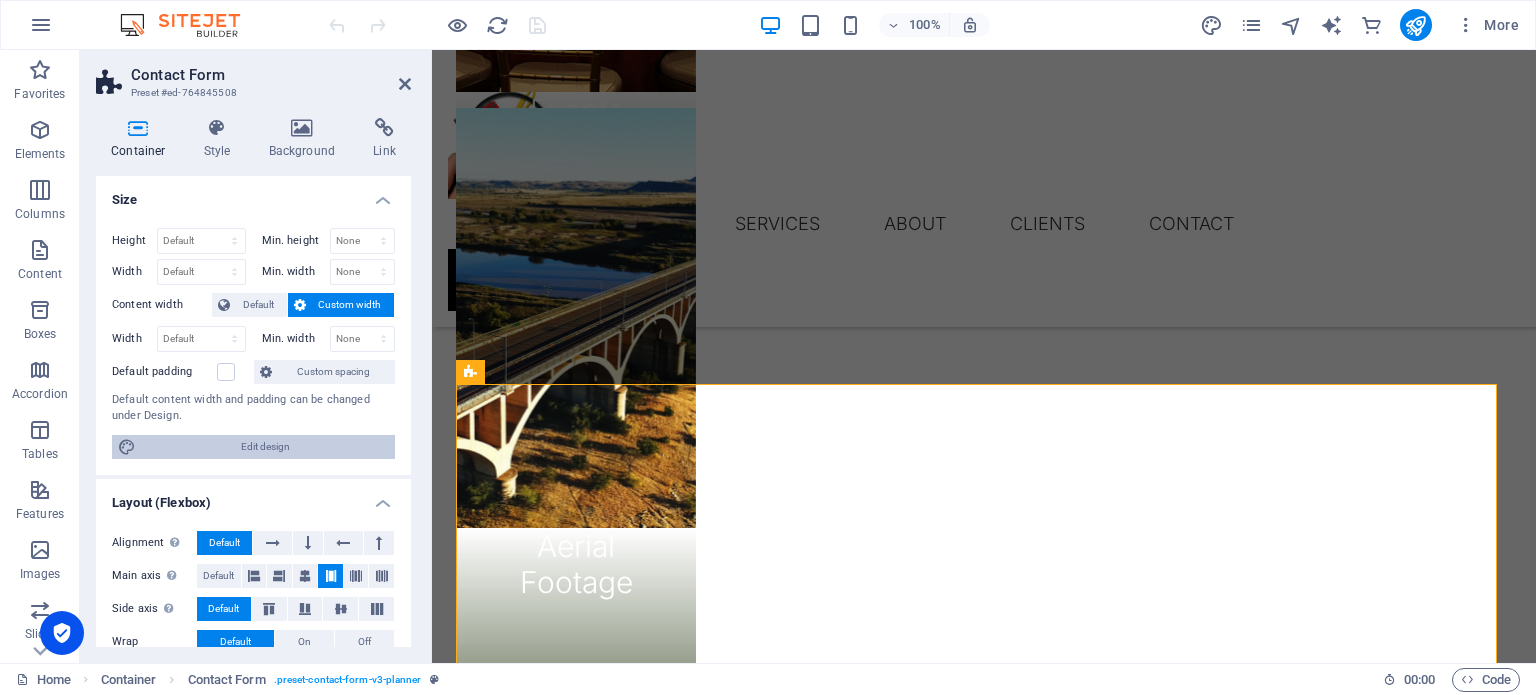 select on "rem" 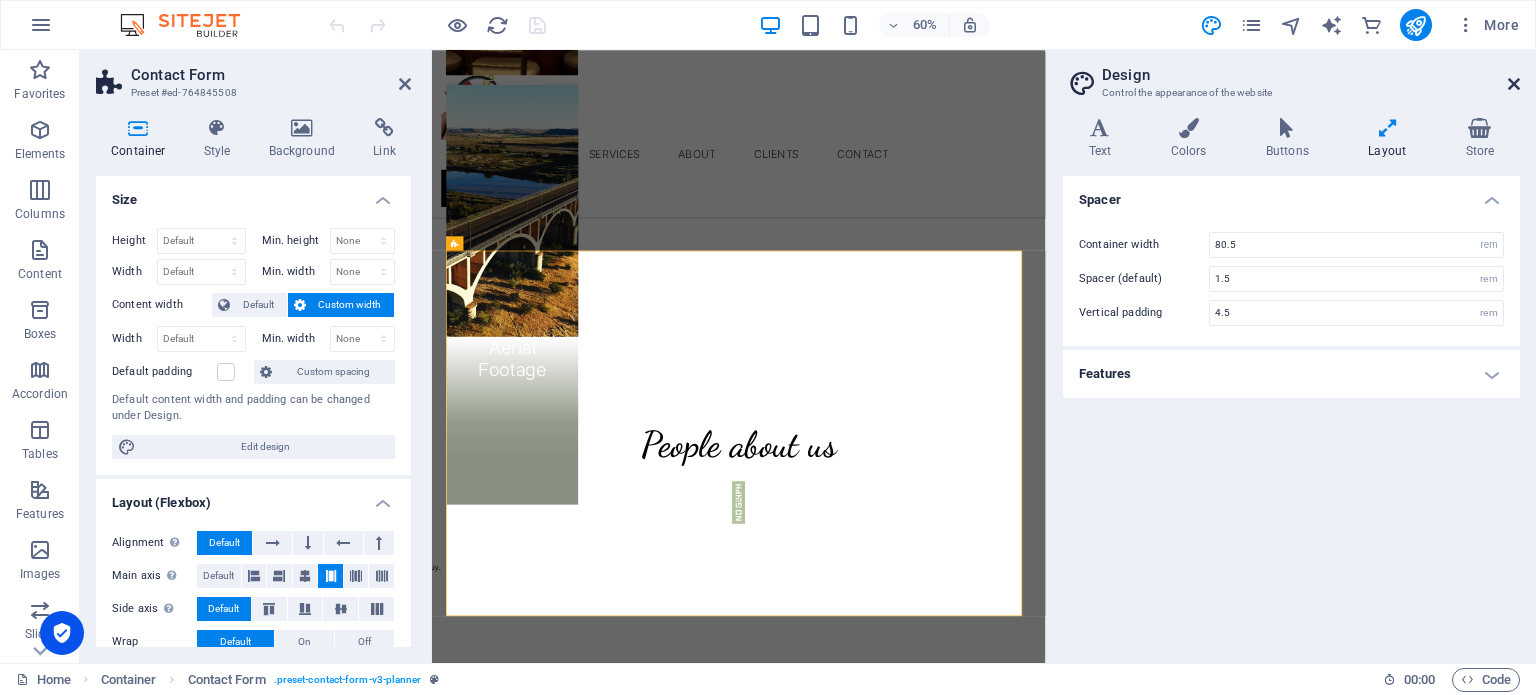 click at bounding box center [1514, 84] 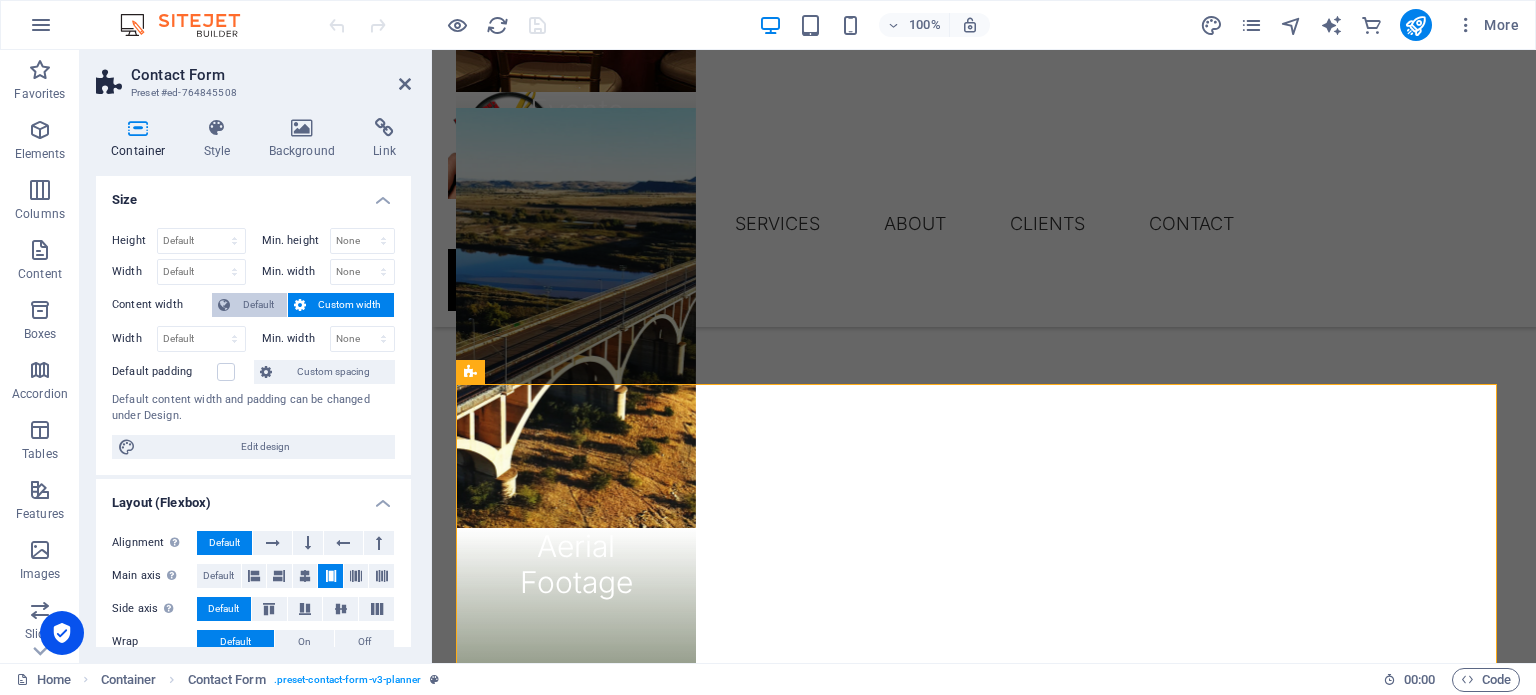 click on "Default" at bounding box center (258, 305) 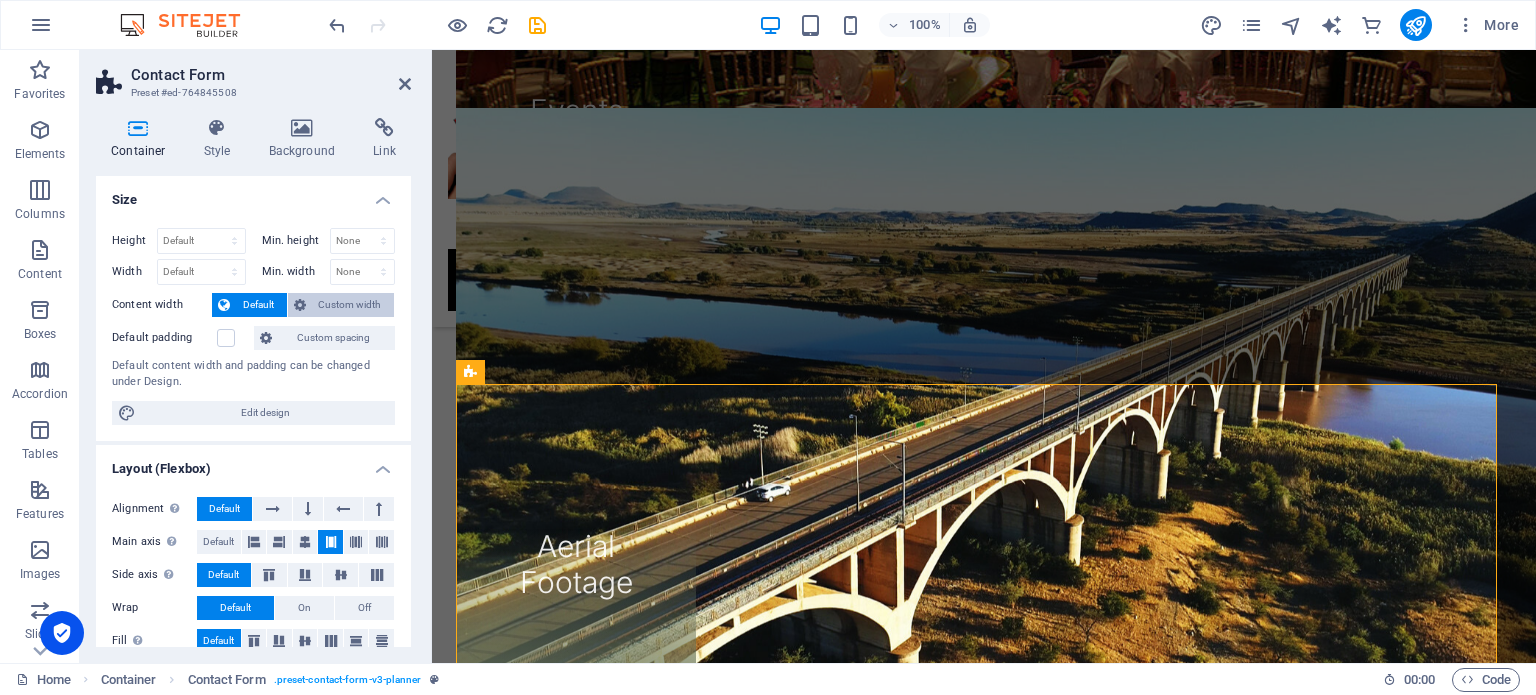 click on "Custom width" at bounding box center (350, 305) 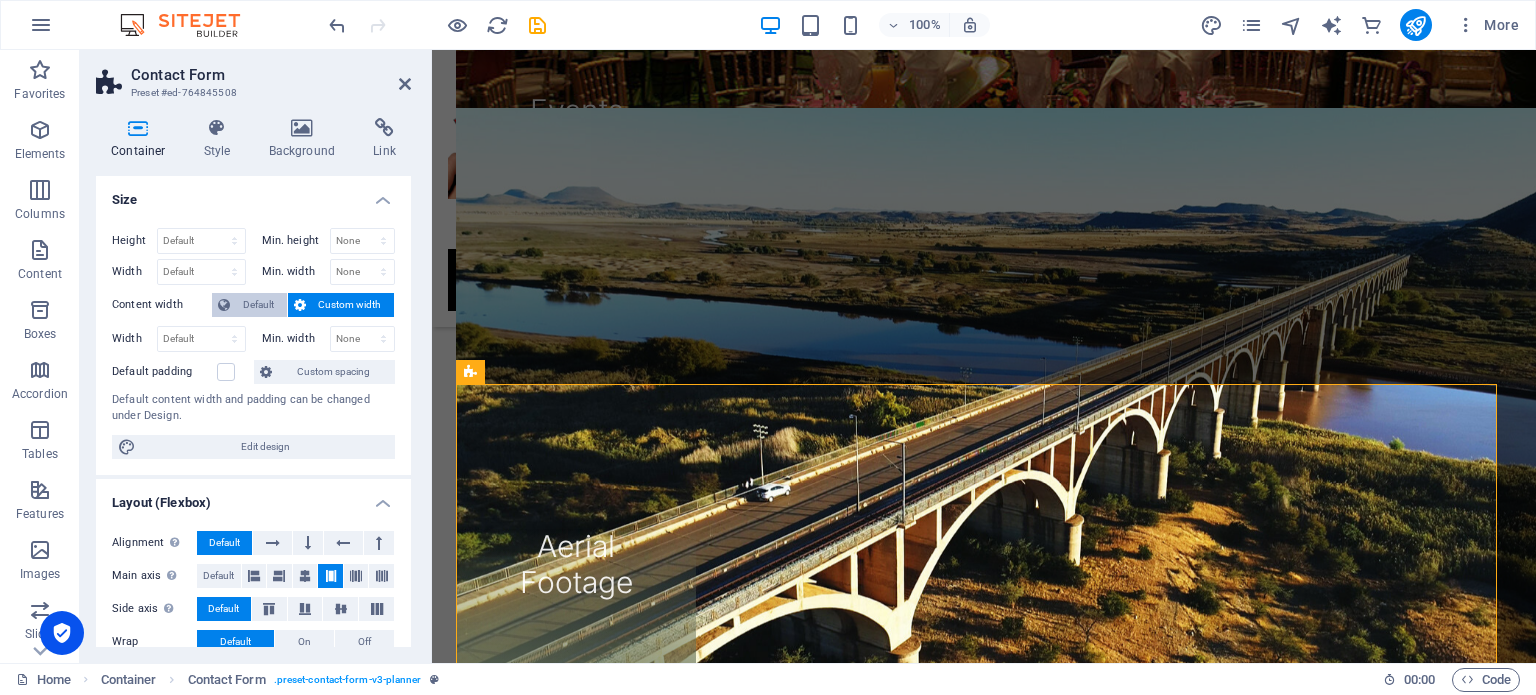 click on "Default" at bounding box center (258, 305) 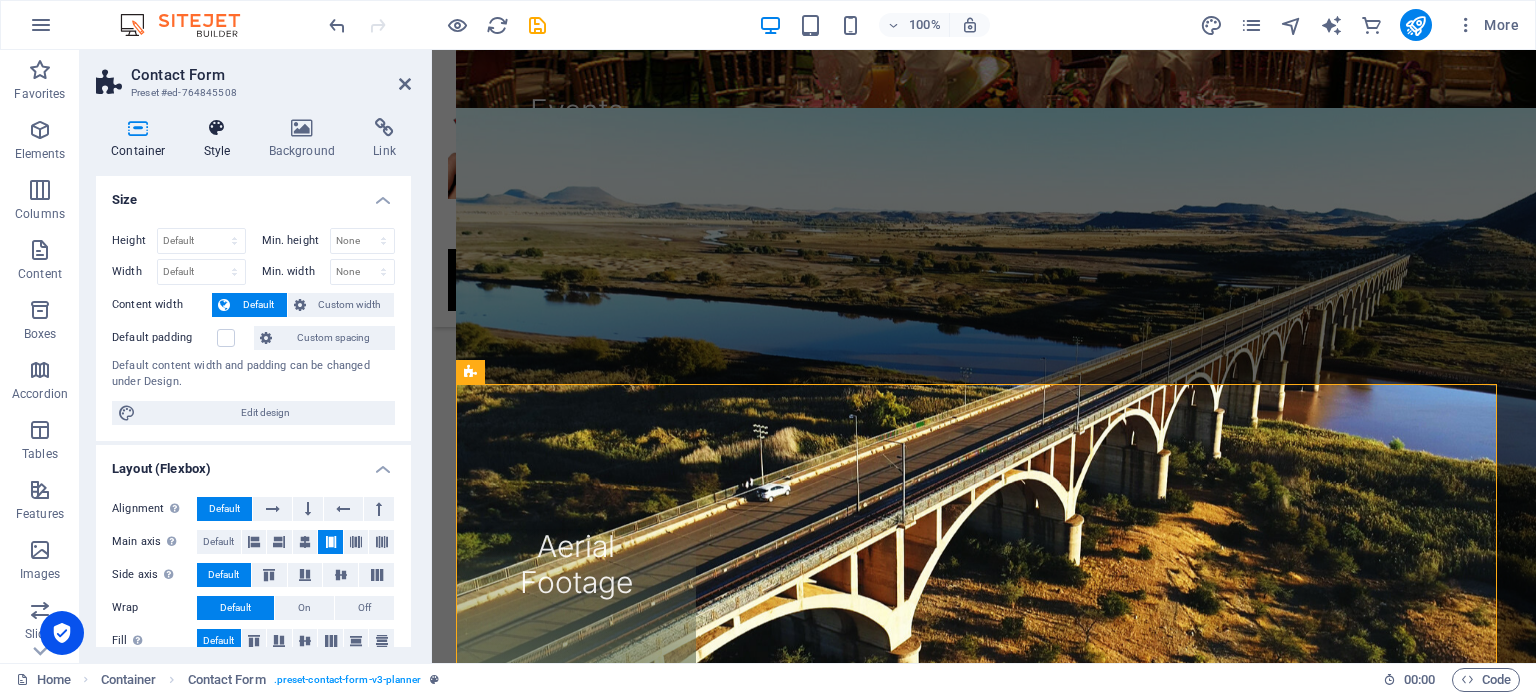 click on "Style" at bounding box center [221, 139] 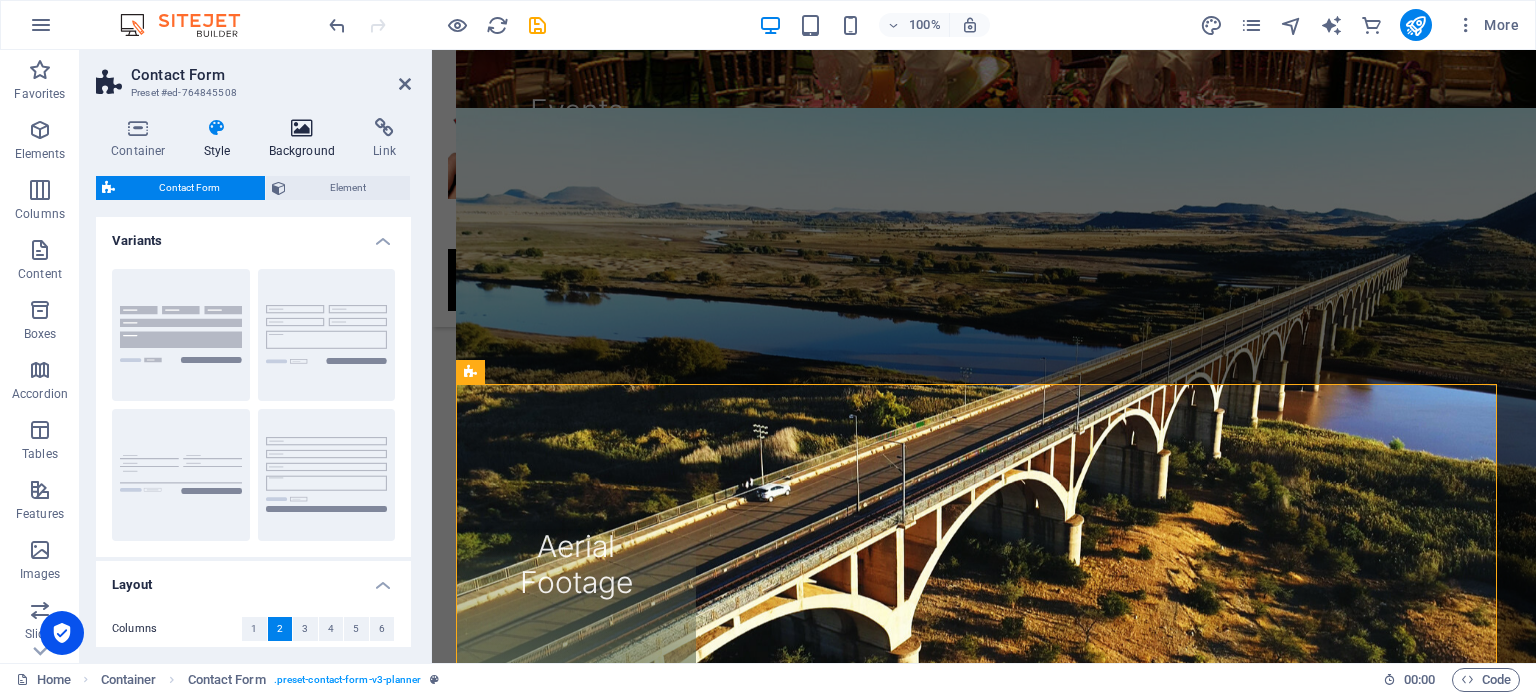 click at bounding box center (302, 128) 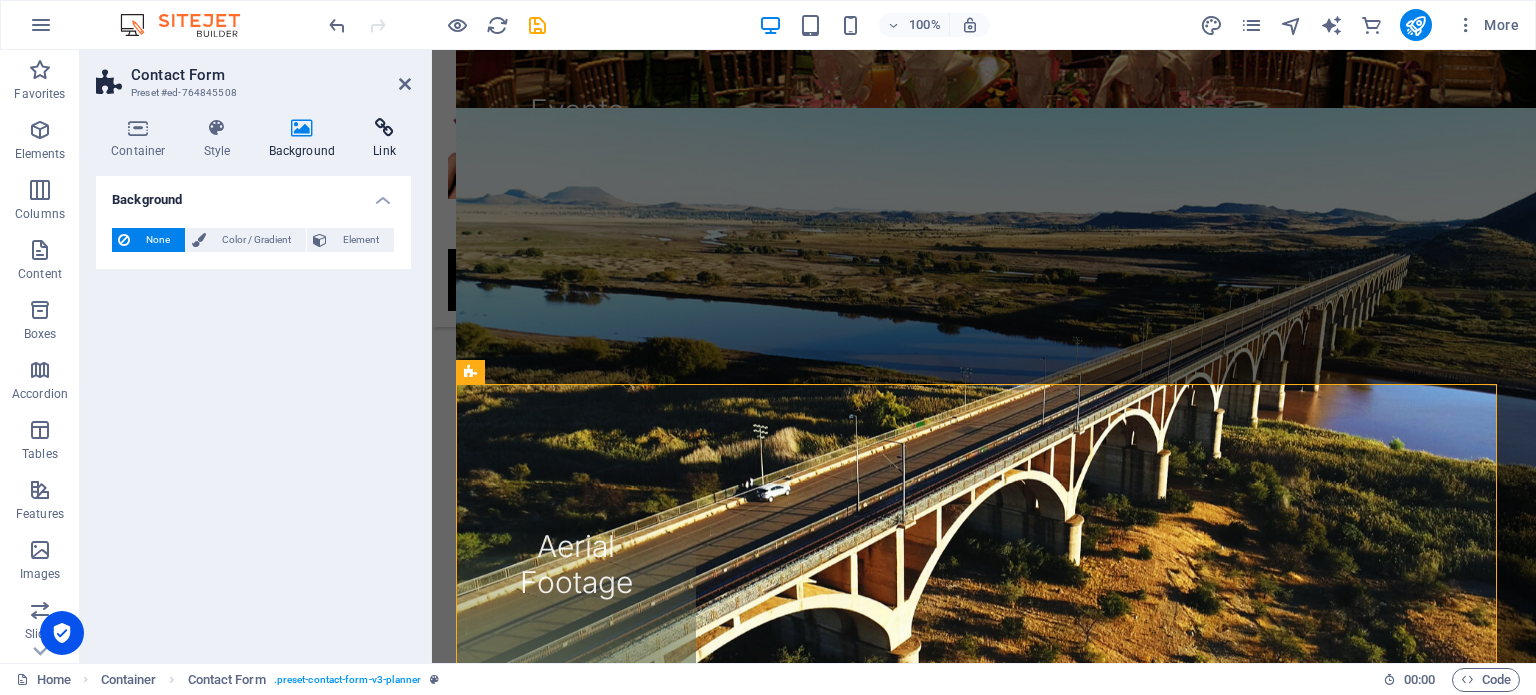 click at bounding box center (384, 128) 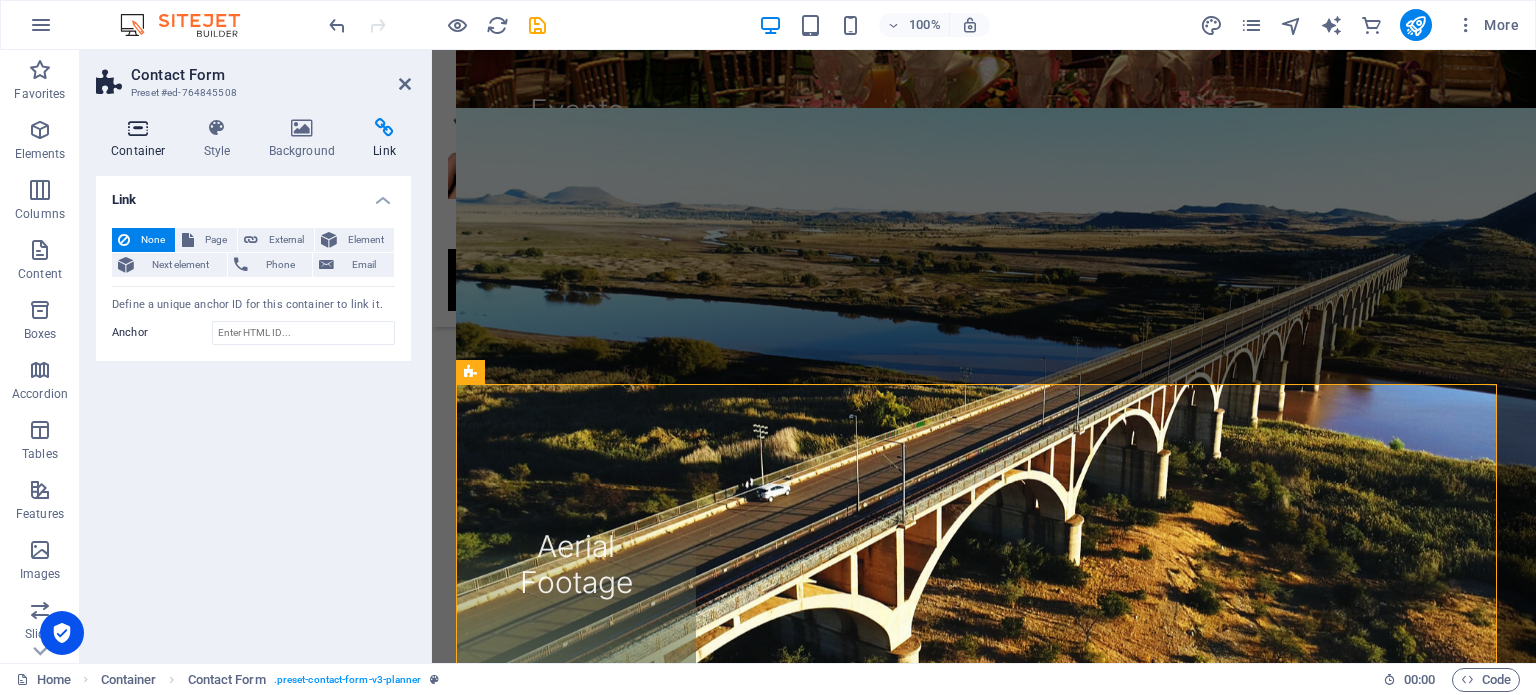 click on "Container" at bounding box center [142, 139] 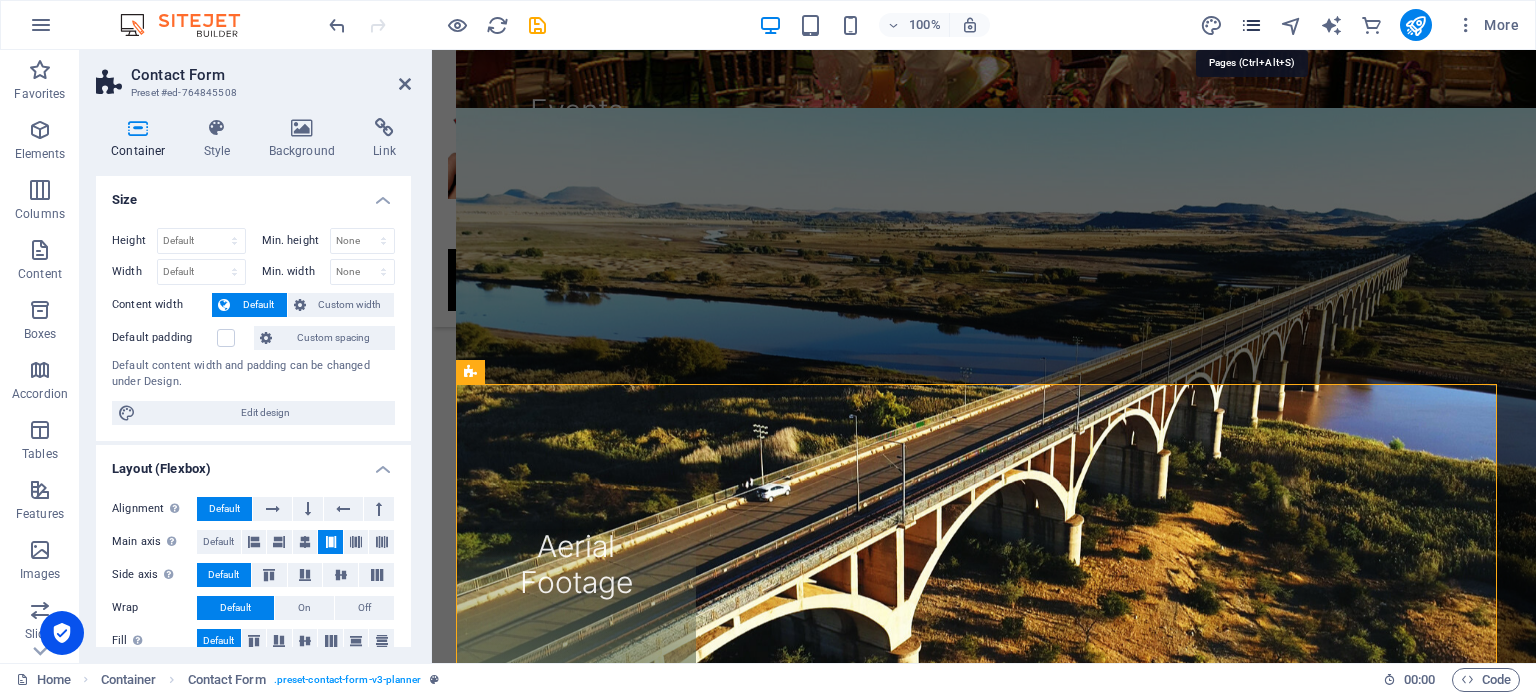 click at bounding box center (1251, 25) 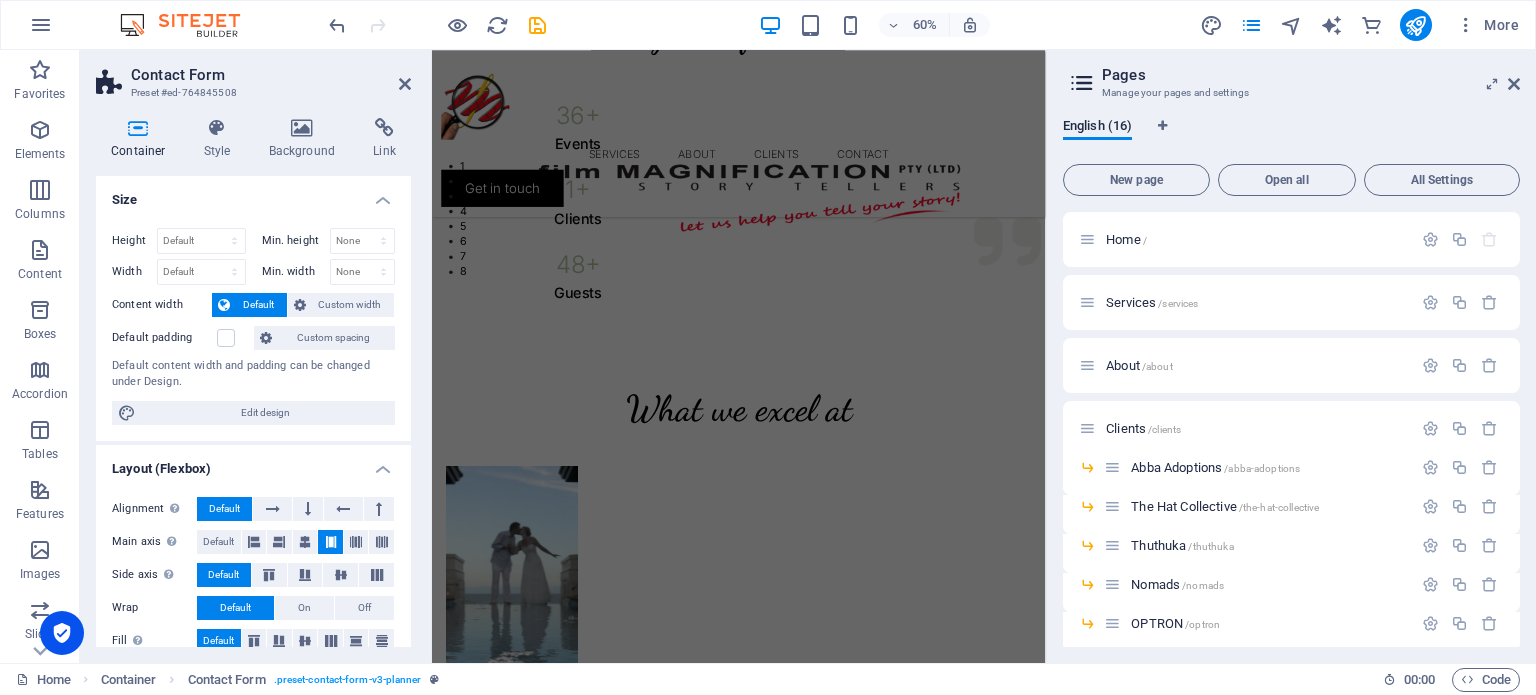 scroll, scrollTop: 400, scrollLeft: 0, axis: vertical 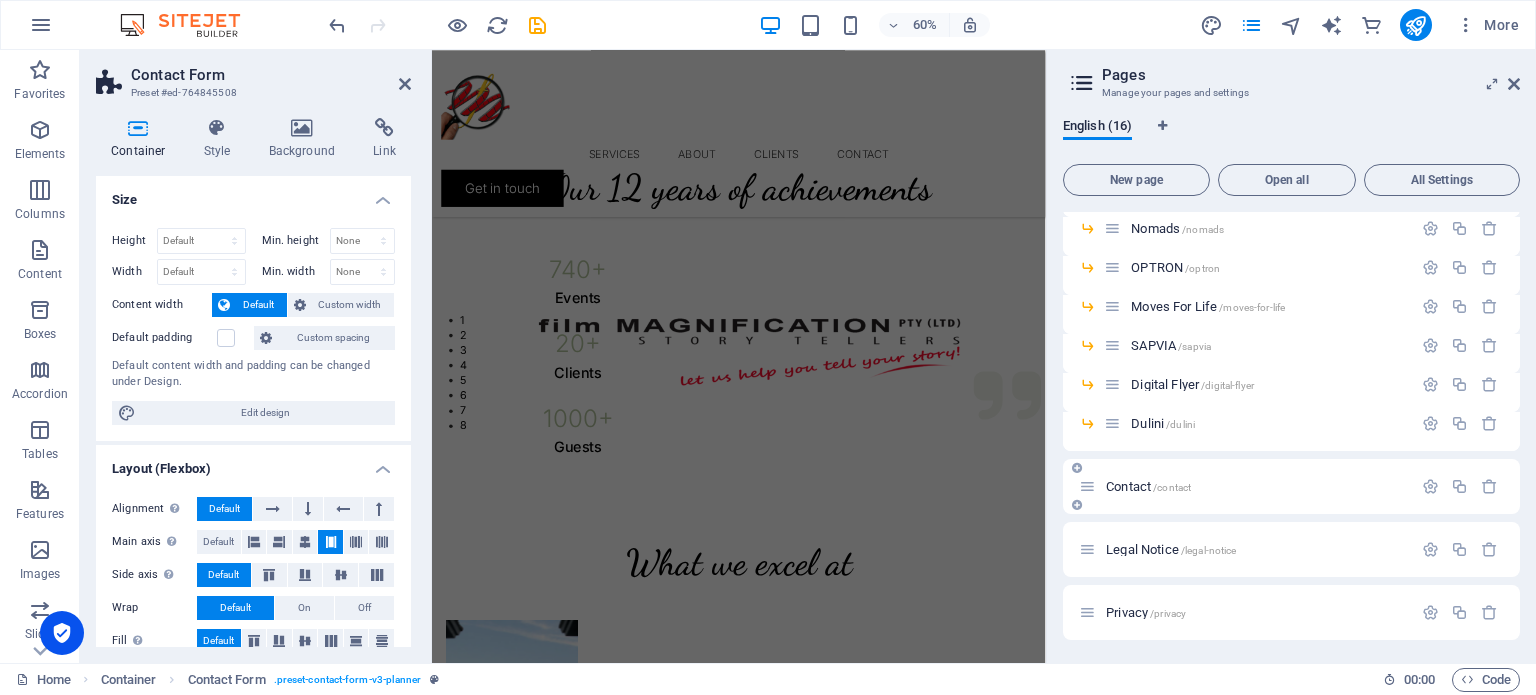 click on "Contact /contact" at bounding box center [1245, 486] 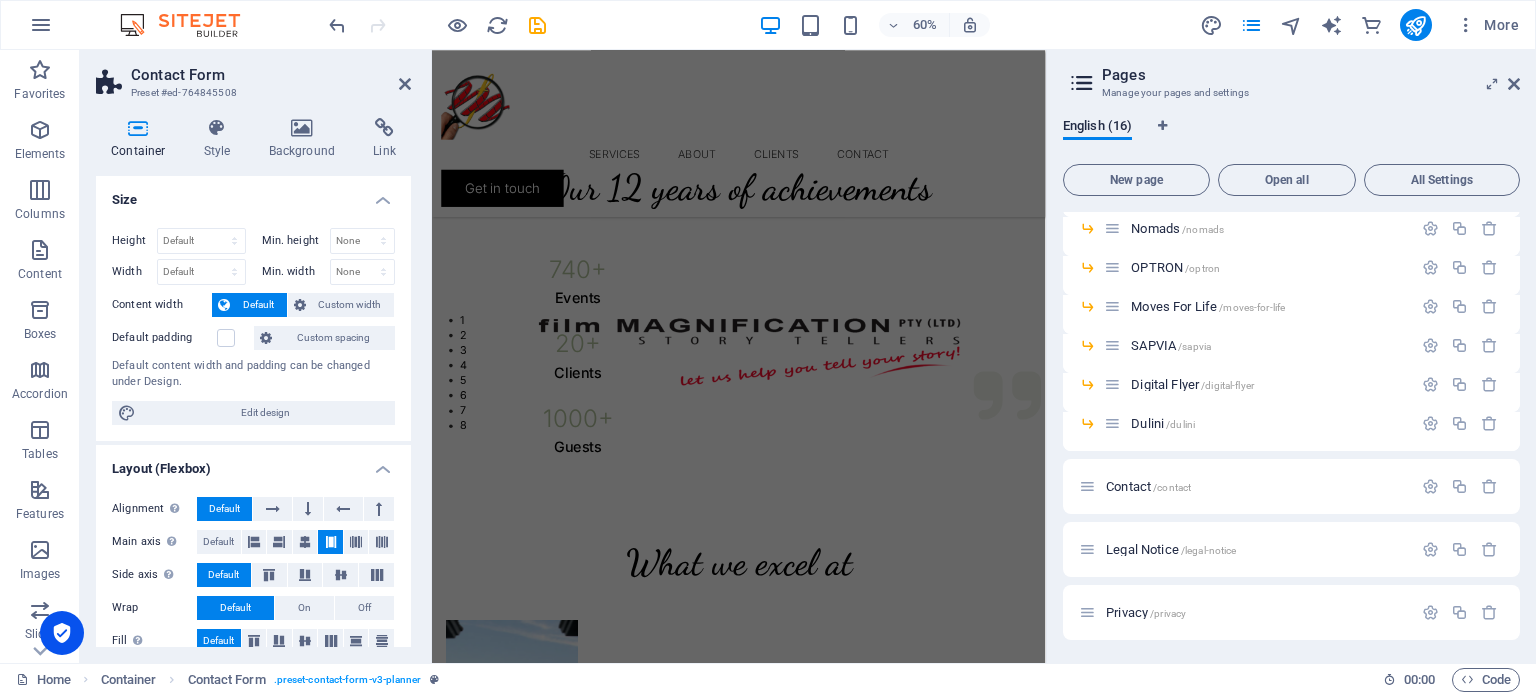 click on "Contact /contact" at bounding box center [1148, 486] 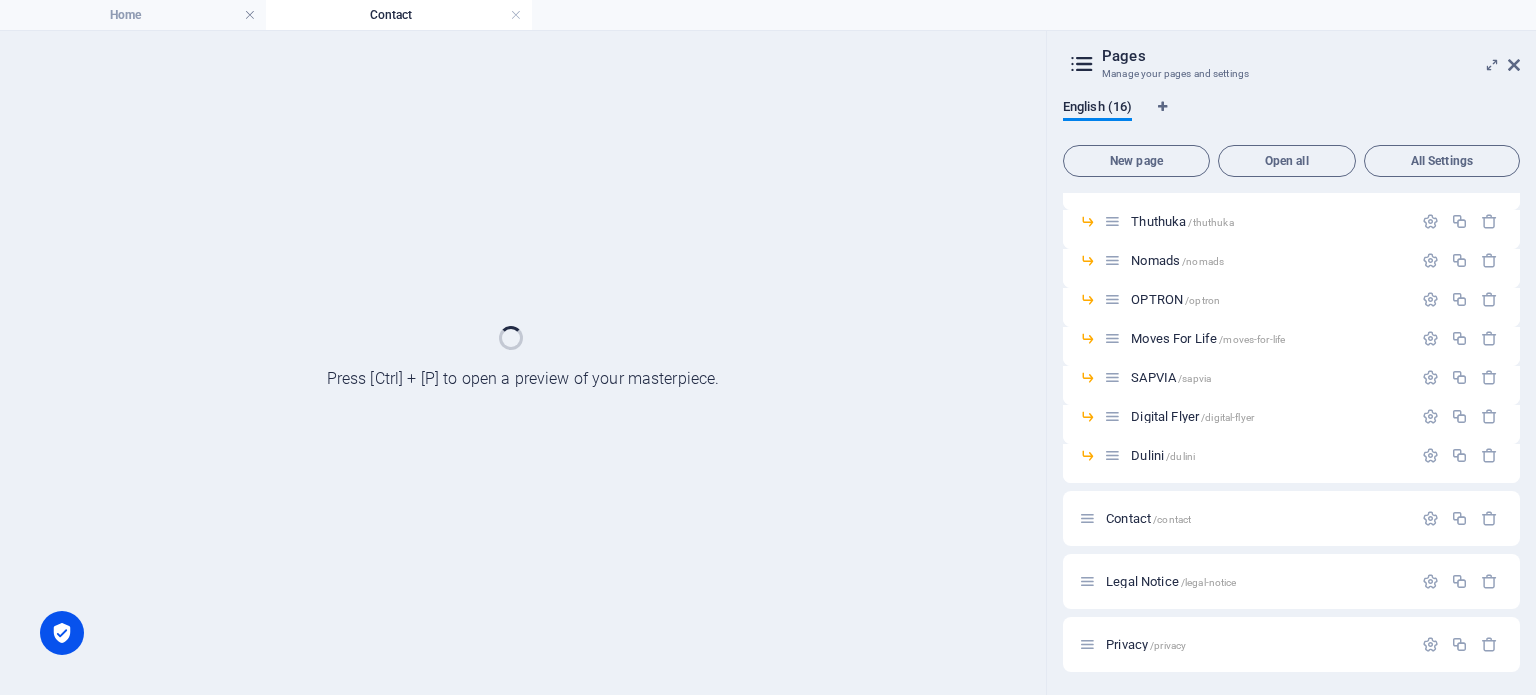 scroll, scrollTop: 0, scrollLeft: 0, axis: both 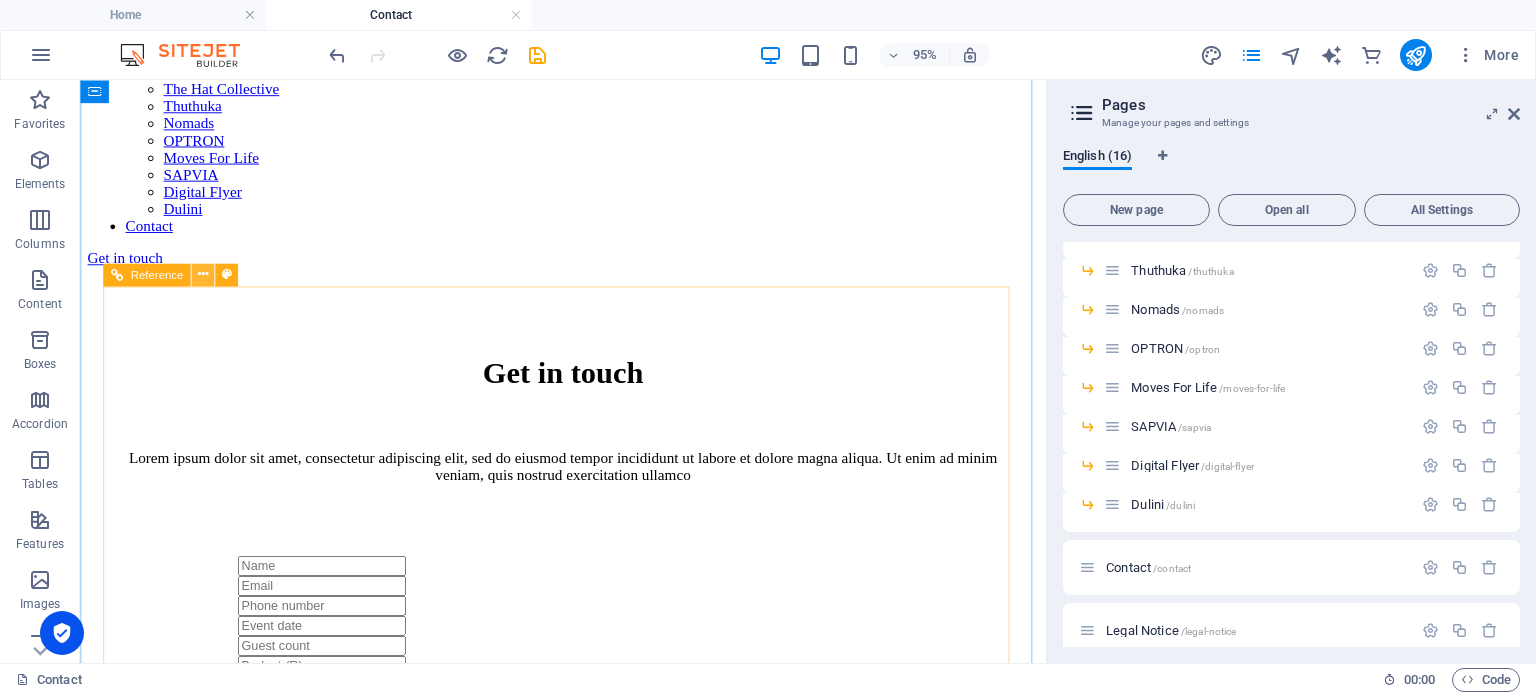 click at bounding box center (203, 274) 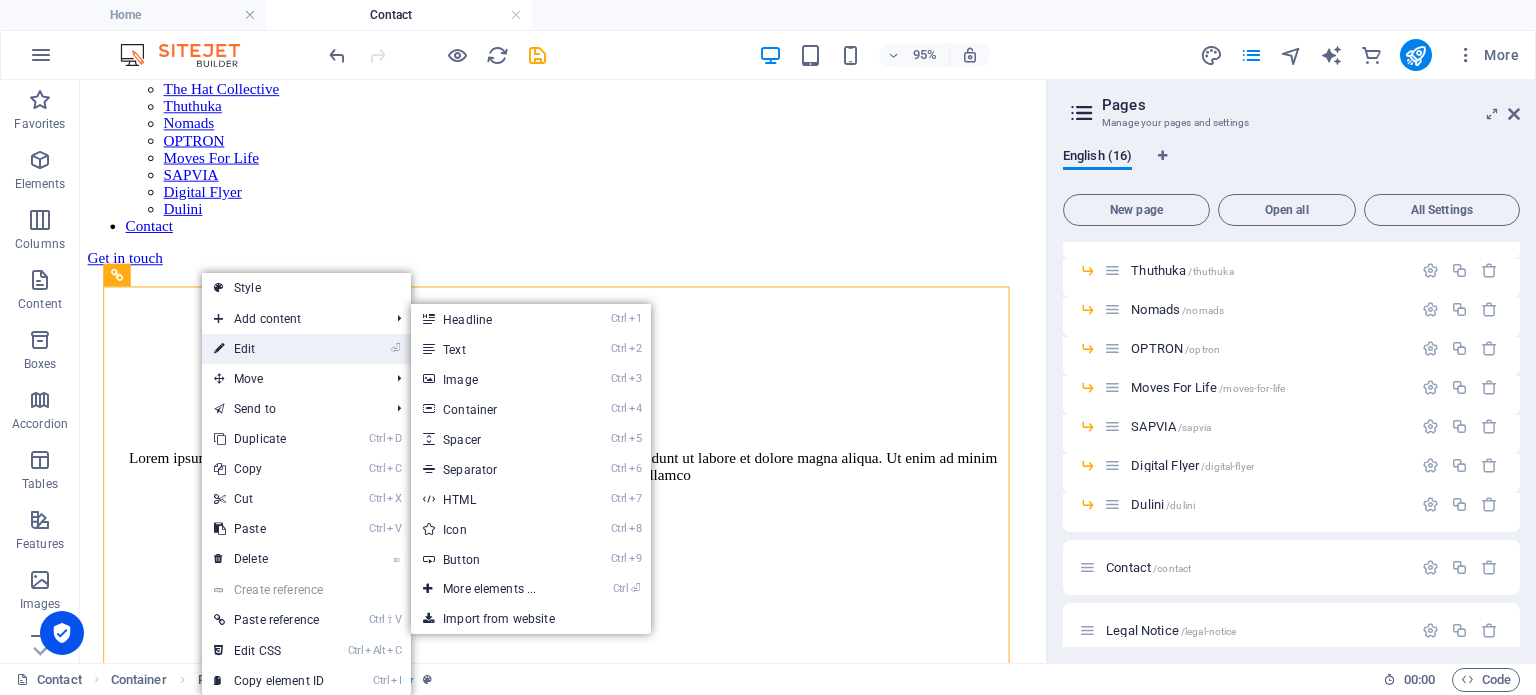click on "⏎  Edit" at bounding box center [269, 349] 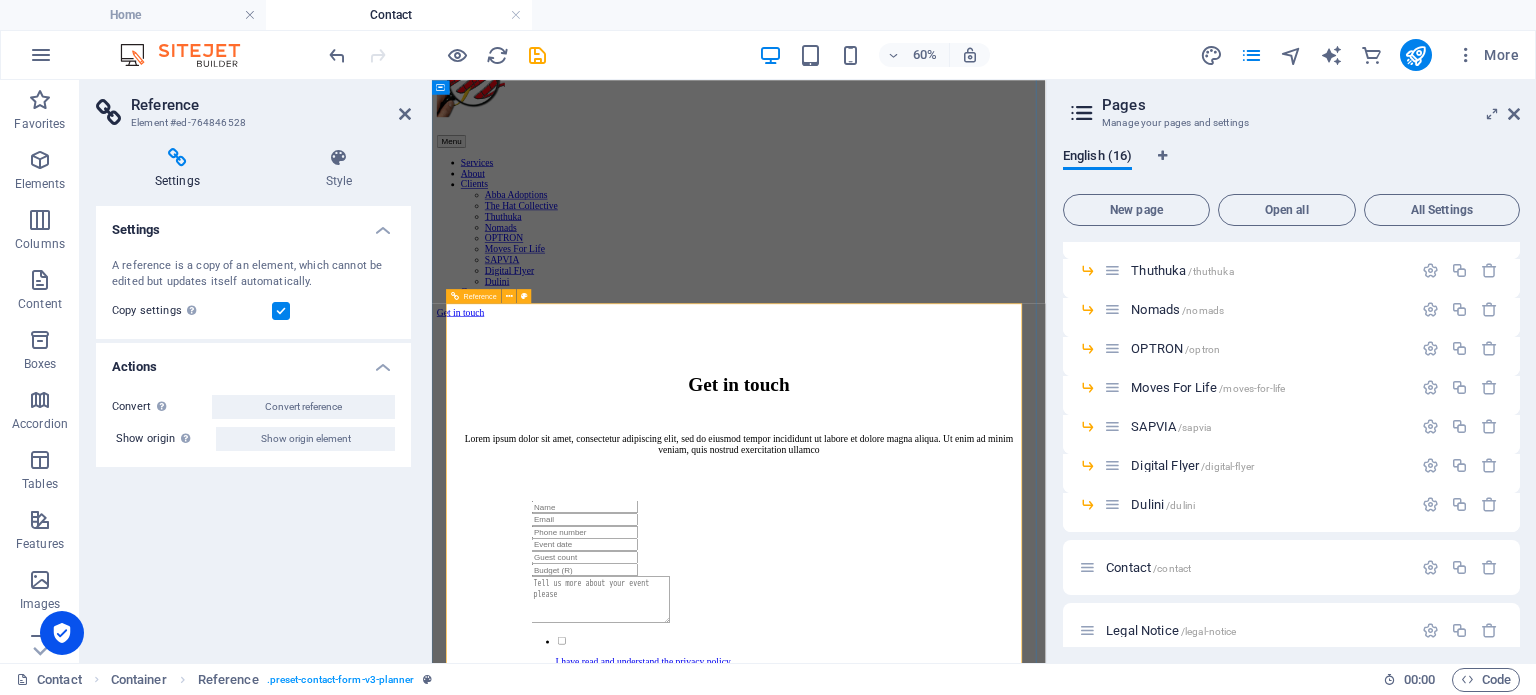 scroll, scrollTop: 100, scrollLeft: 0, axis: vertical 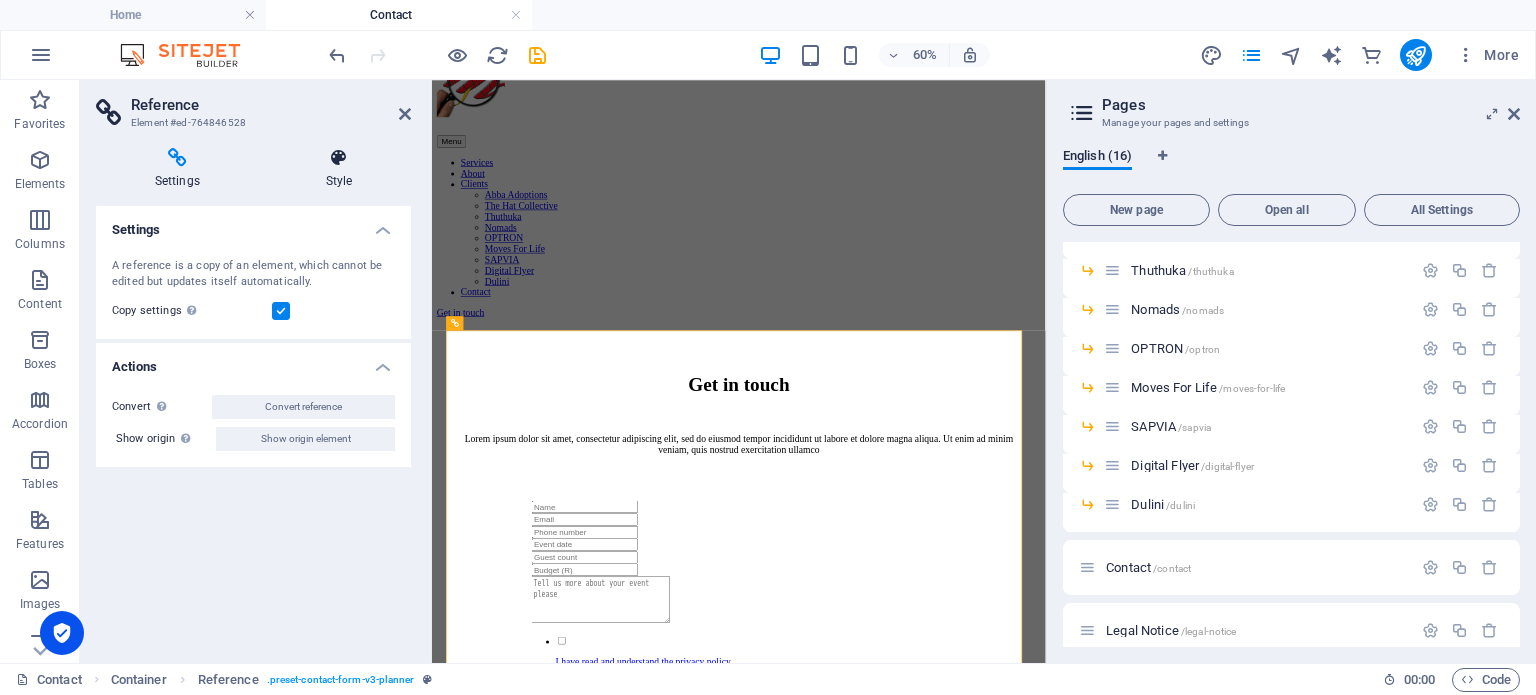 click on "Style" at bounding box center (339, 169) 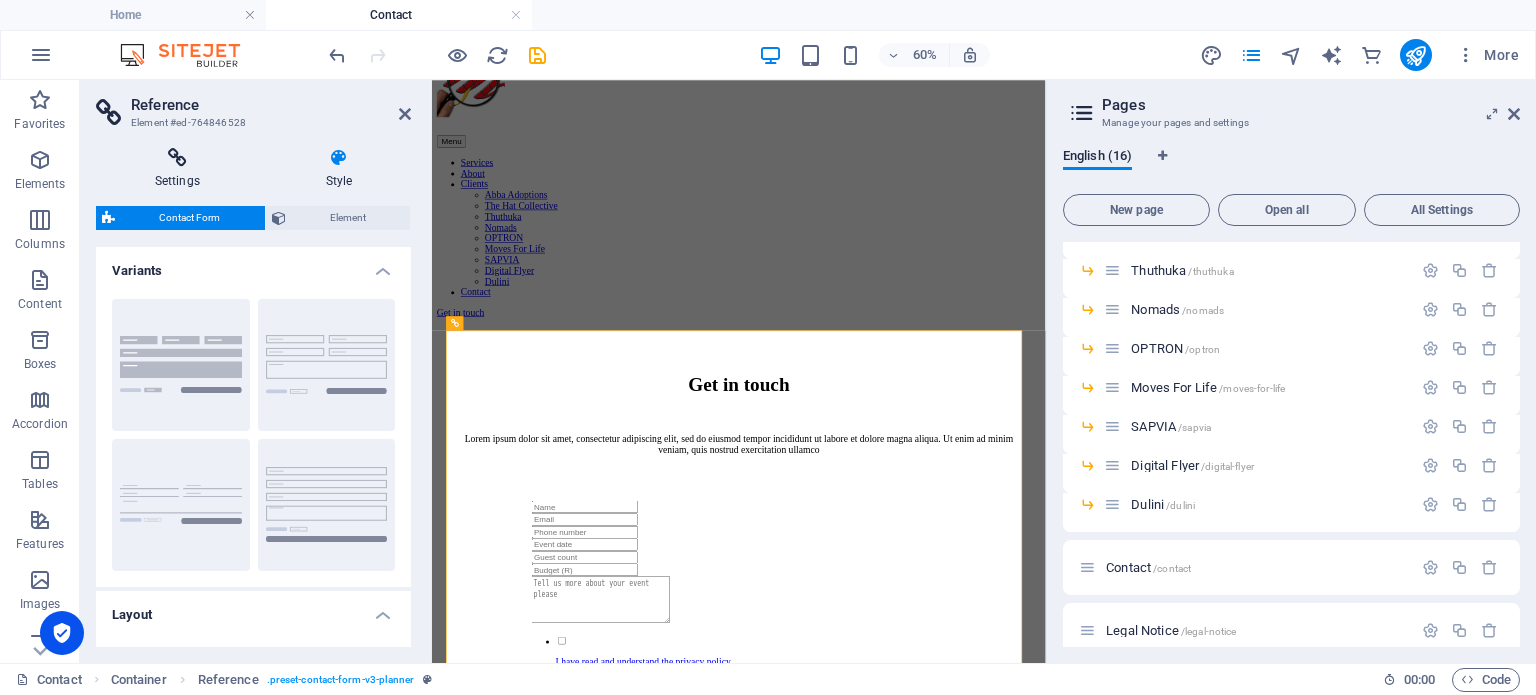 click on "Settings" at bounding box center (181, 169) 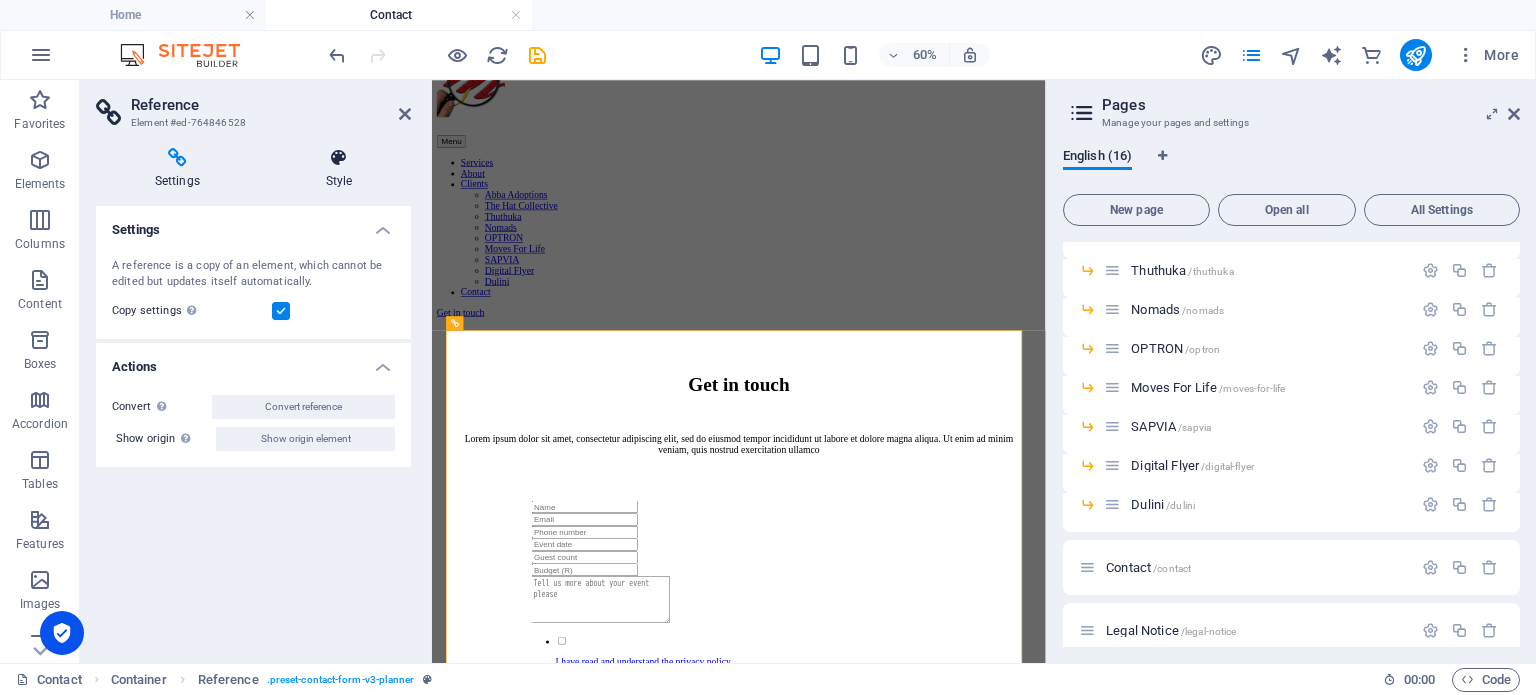 click at bounding box center [339, 158] 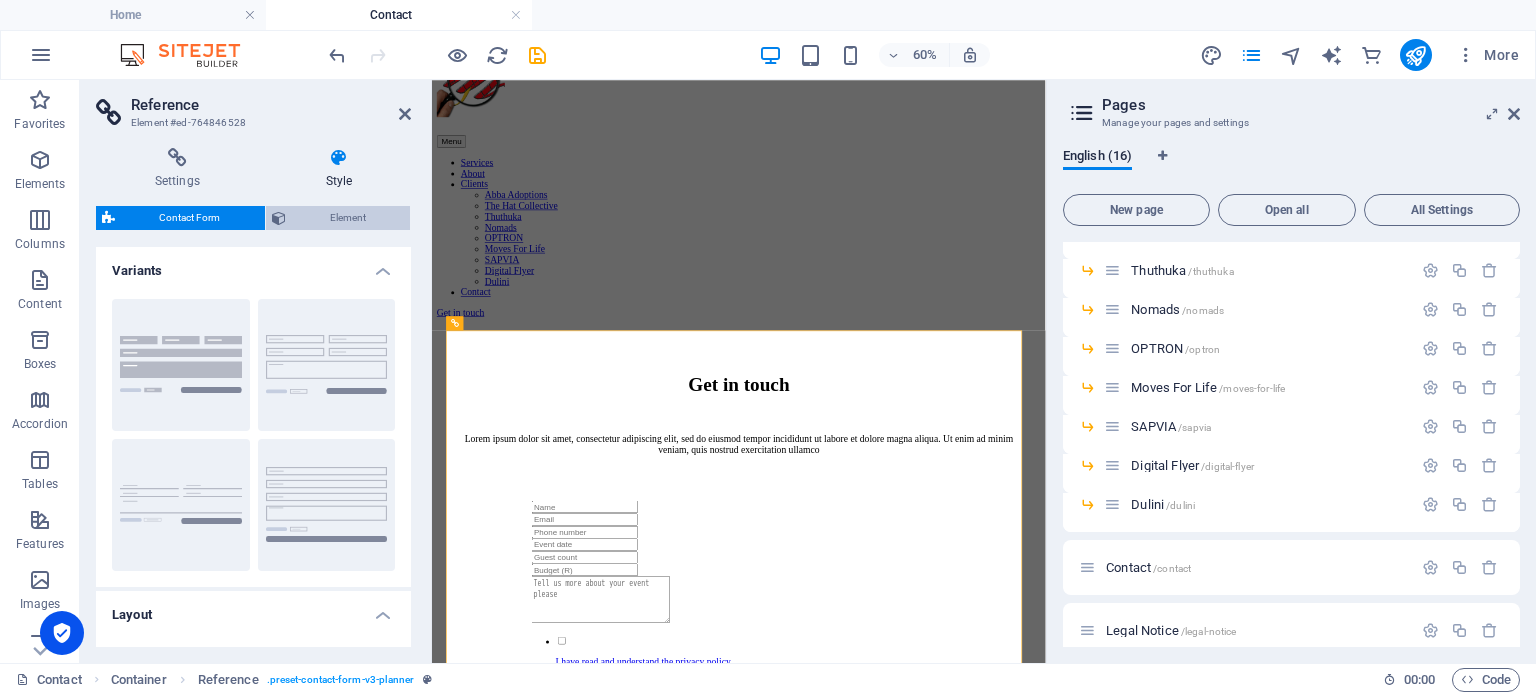 click on "Element" at bounding box center (348, 218) 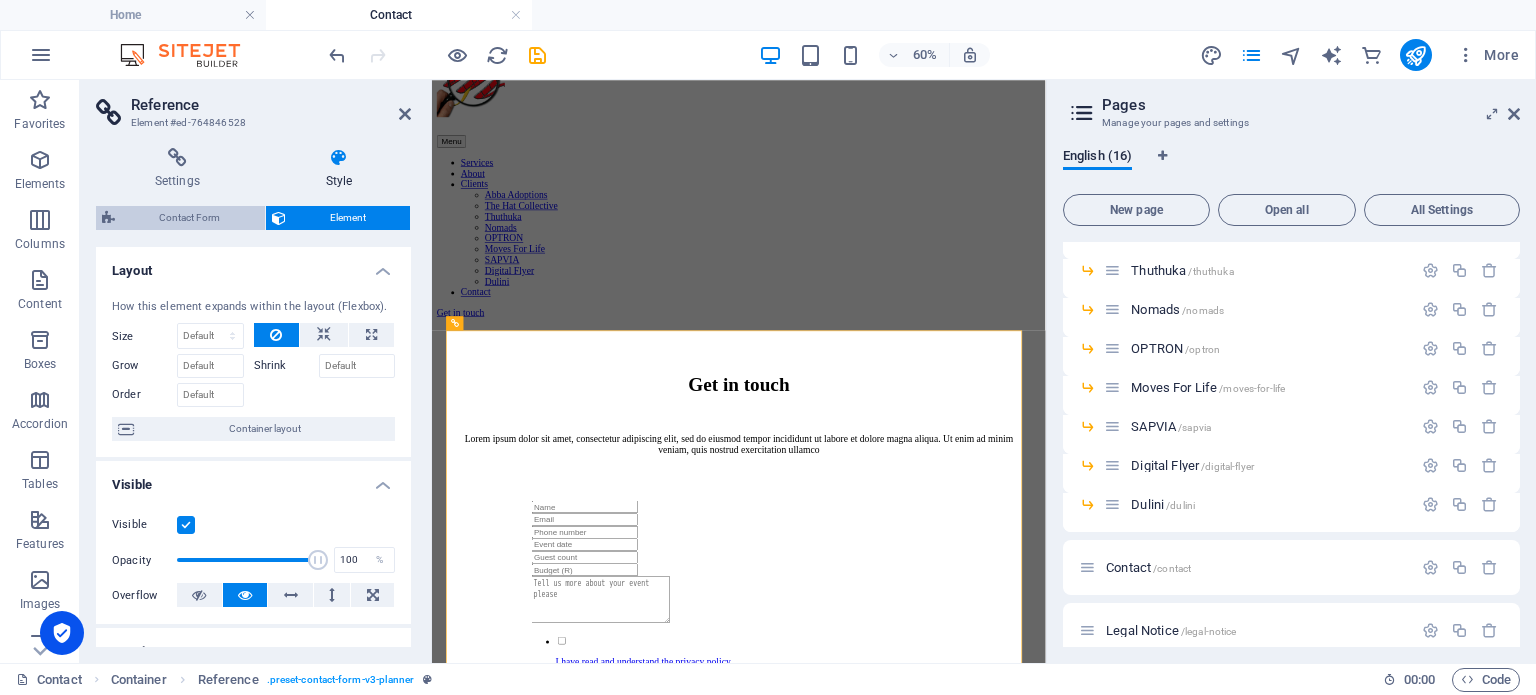 click on "Contact Form" at bounding box center (190, 218) 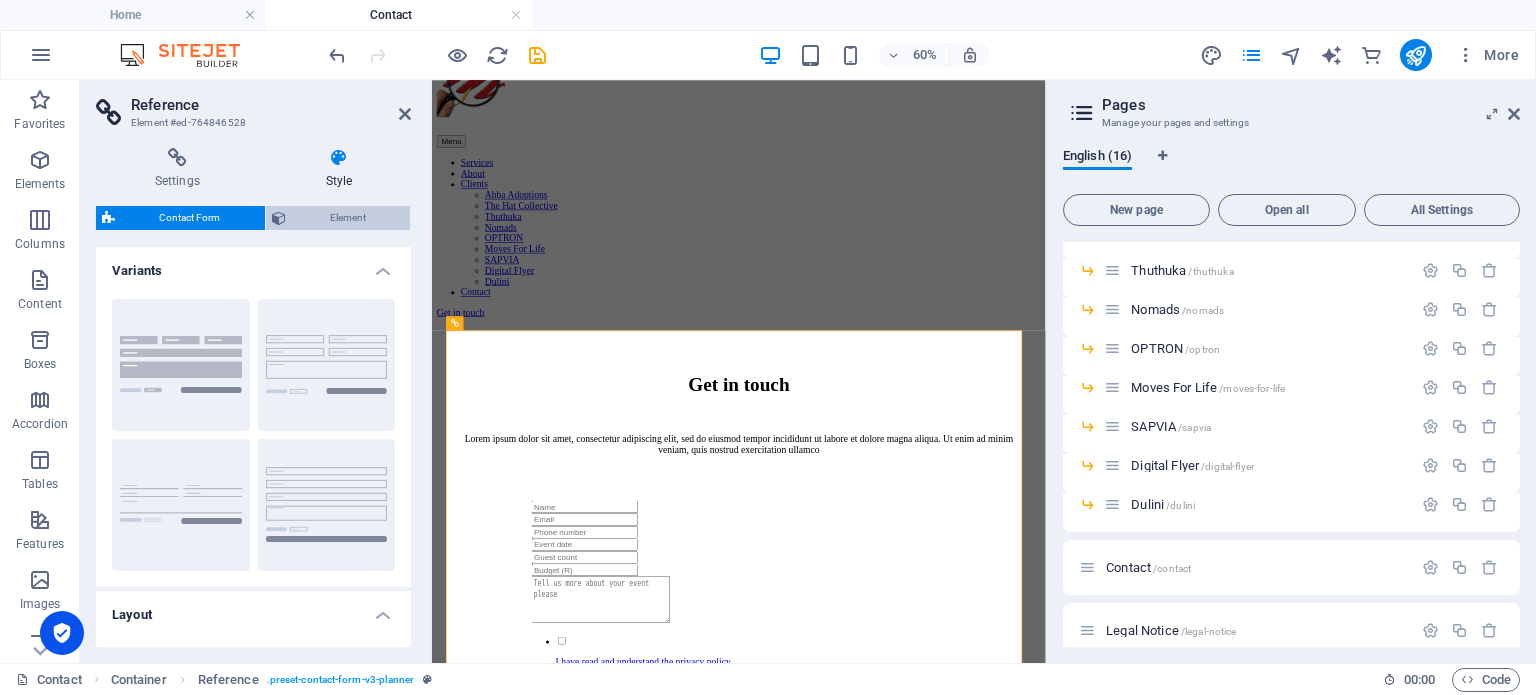 click on "Element" at bounding box center (348, 218) 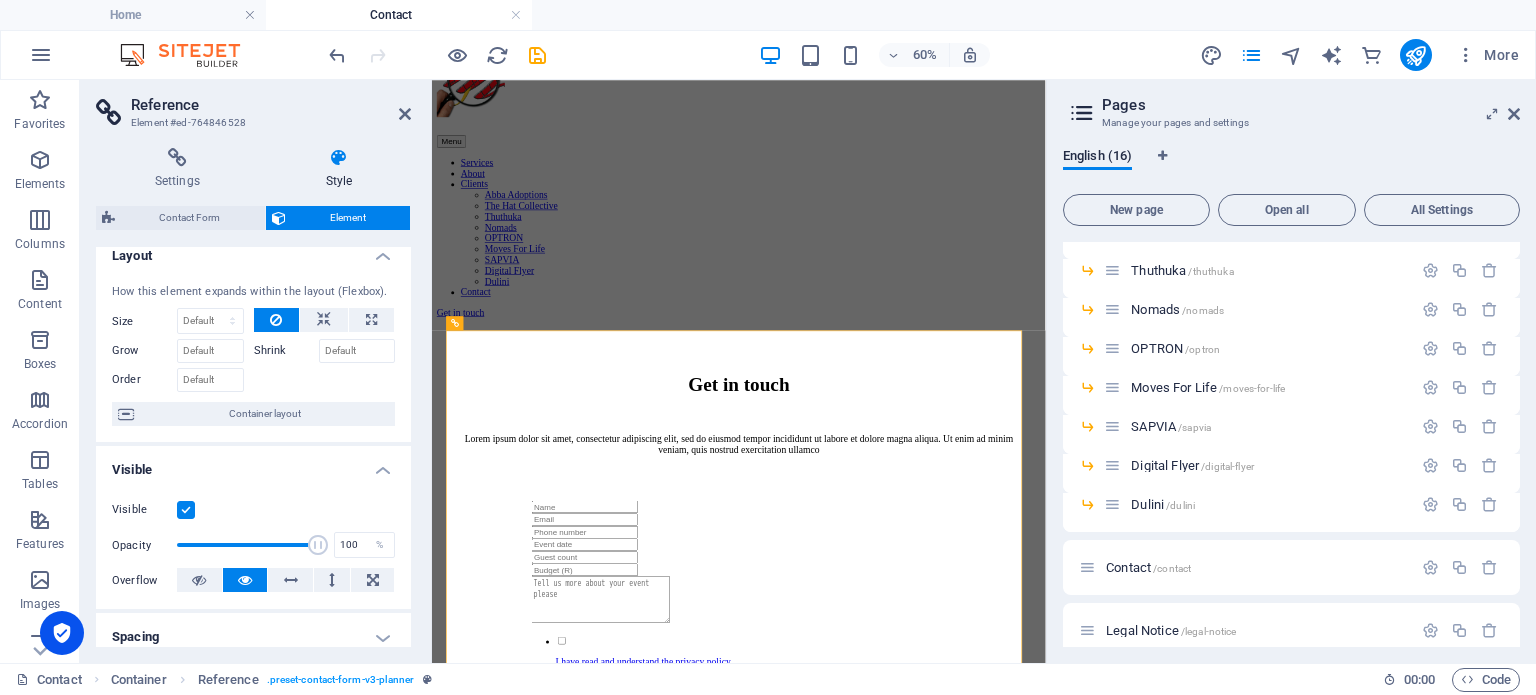 scroll, scrollTop: 0, scrollLeft: 0, axis: both 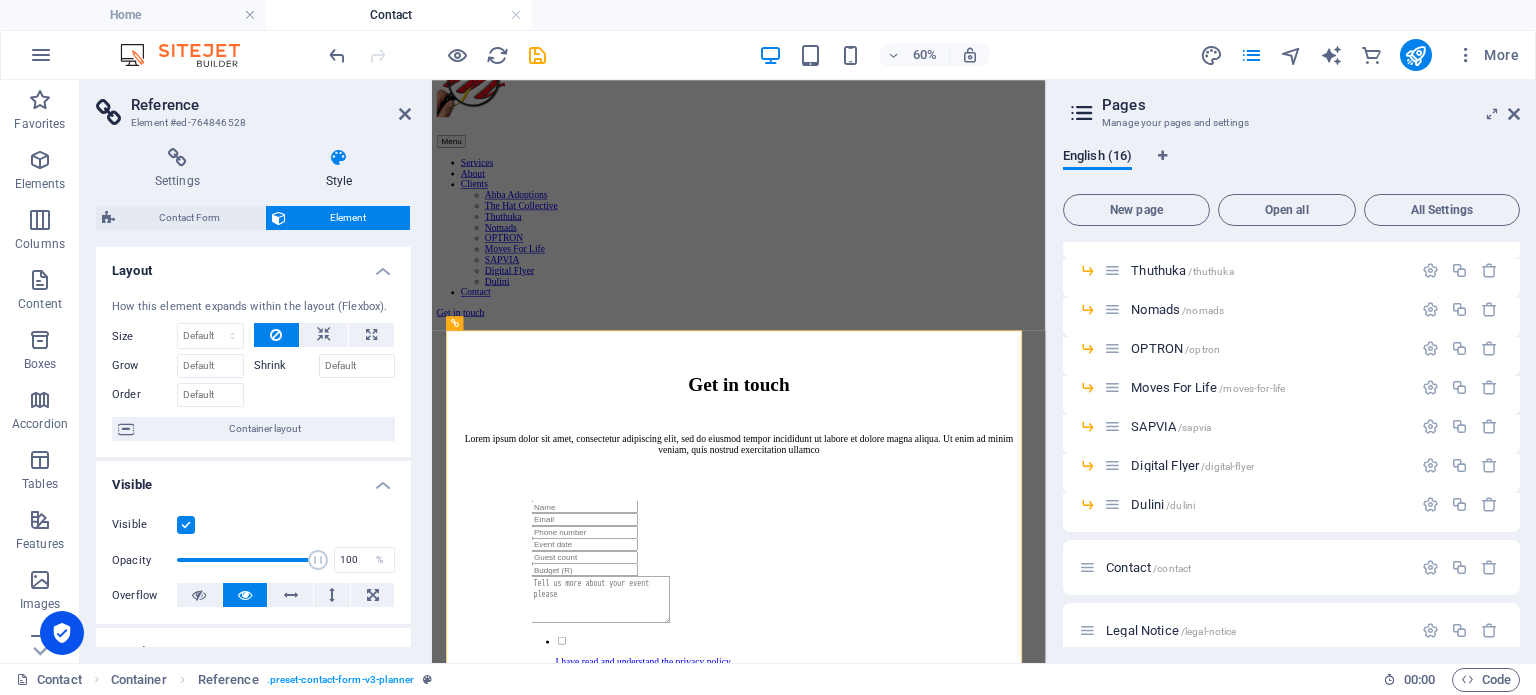 click on "Reference Element #ed-764846528" at bounding box center (253, 106) 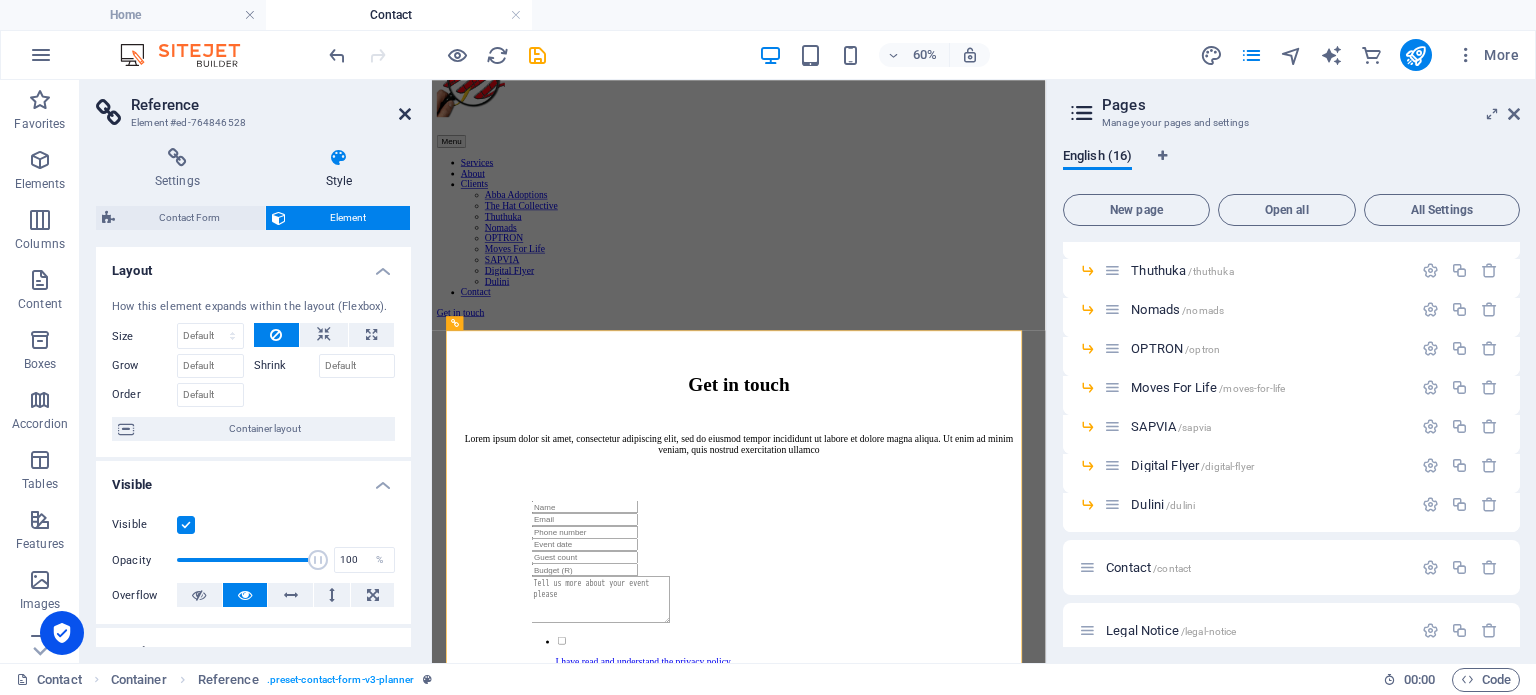 click at bounding box center [405, 114] 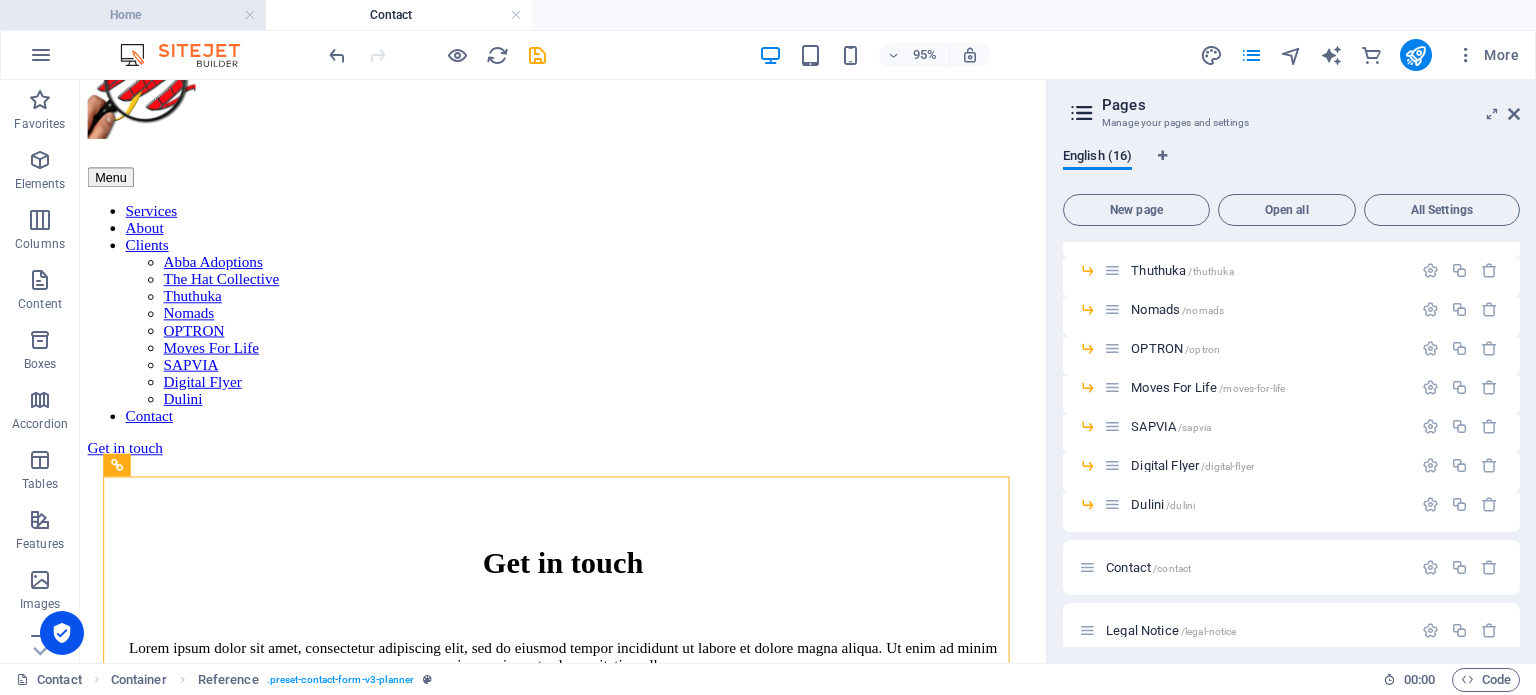 click on "Home" at bounding box center (133, 15) 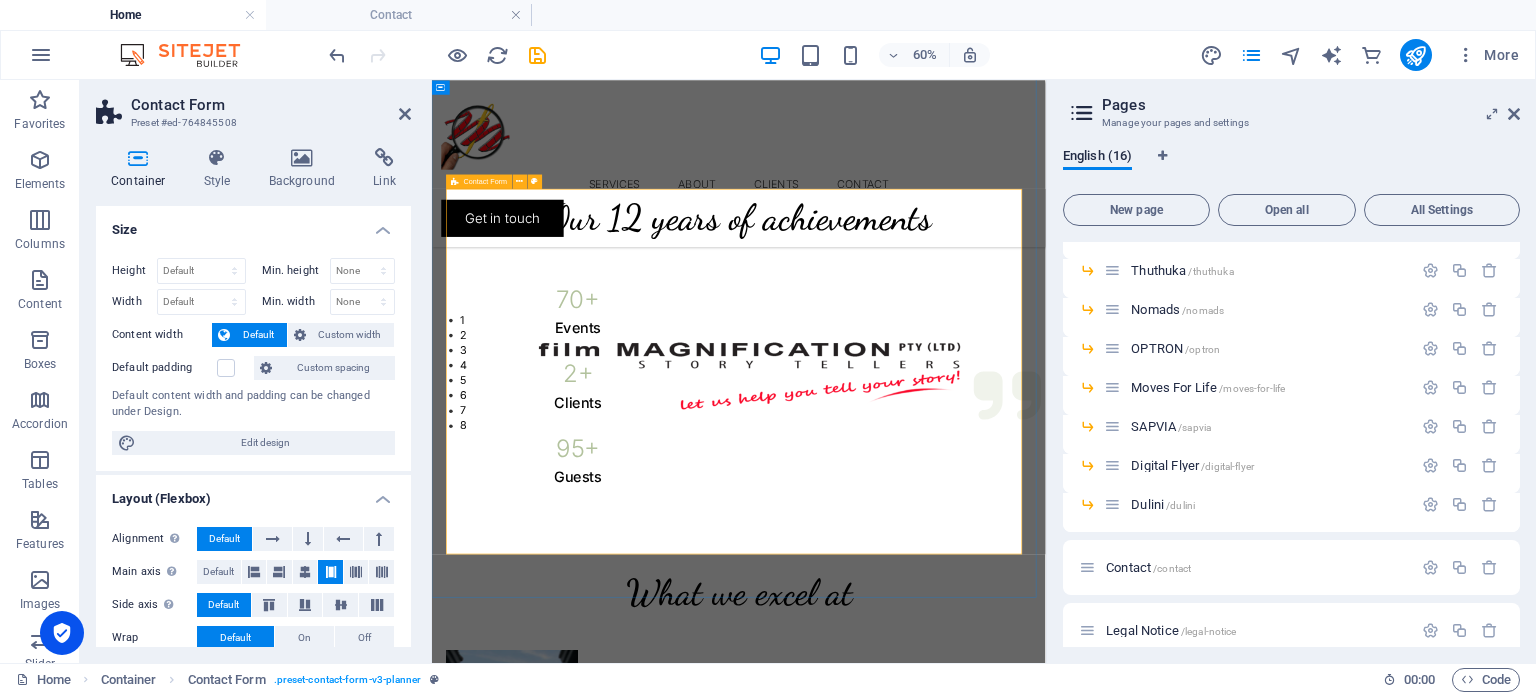 scroll, scrollTop: 2752, scrollLeft: 0, axis: vertical 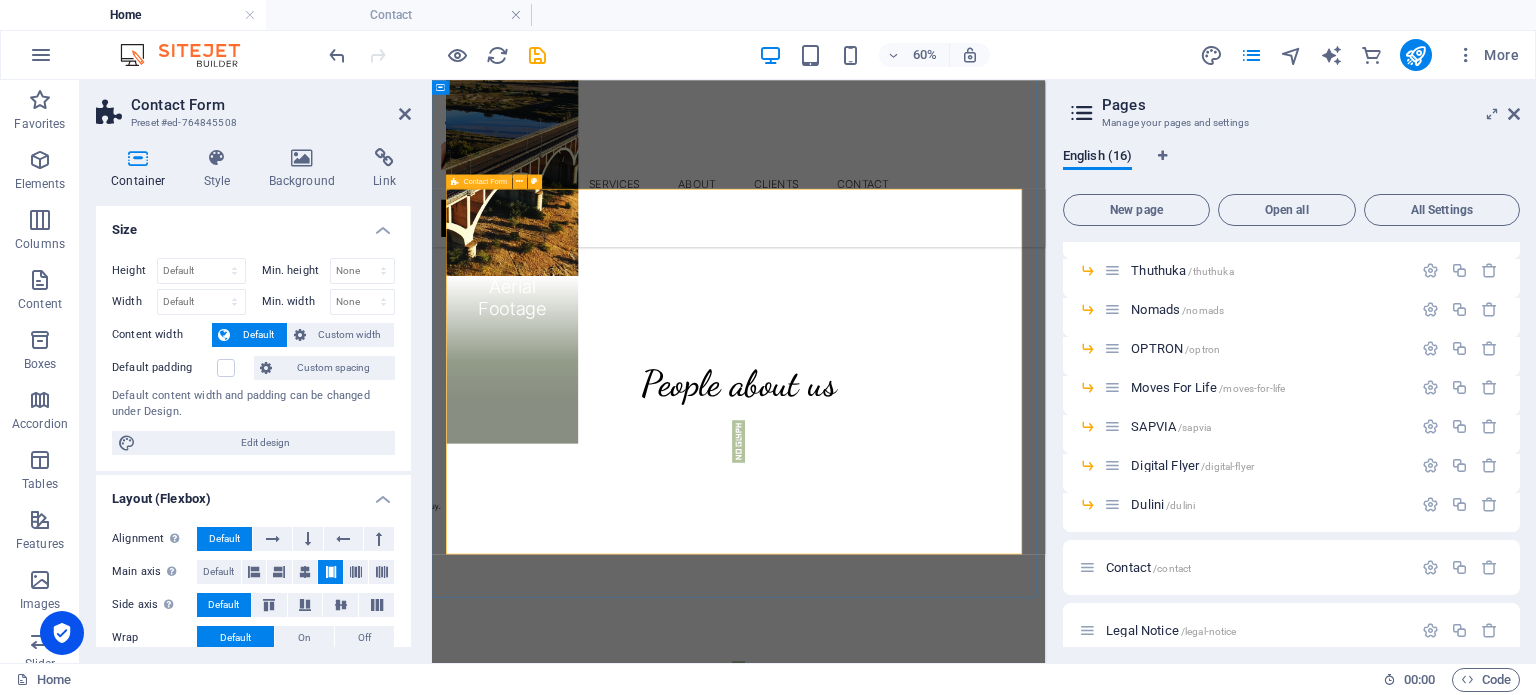 click on "I have read and understand the privacy policy. Unreadable? Regenerate Submit" at bounding box center (943, 2083) 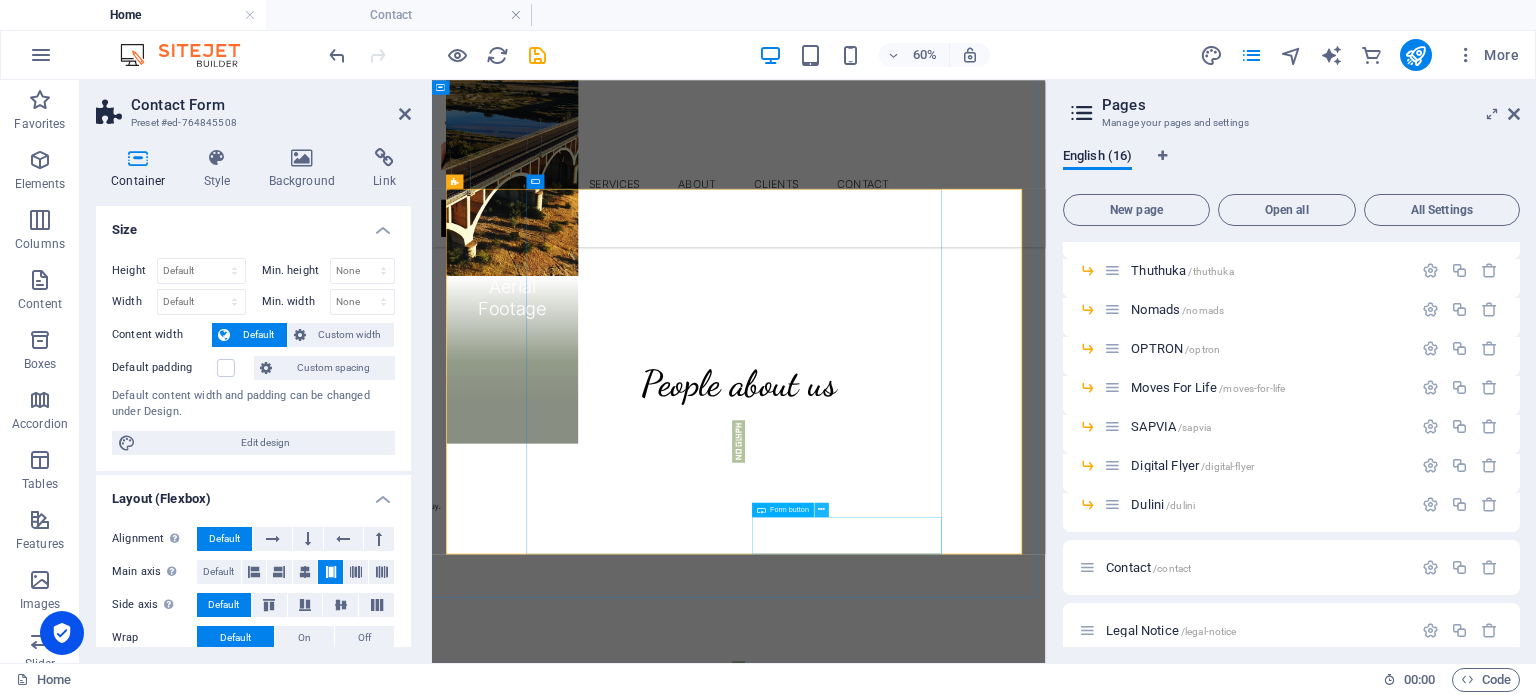 click at bounding box center [822, 509] 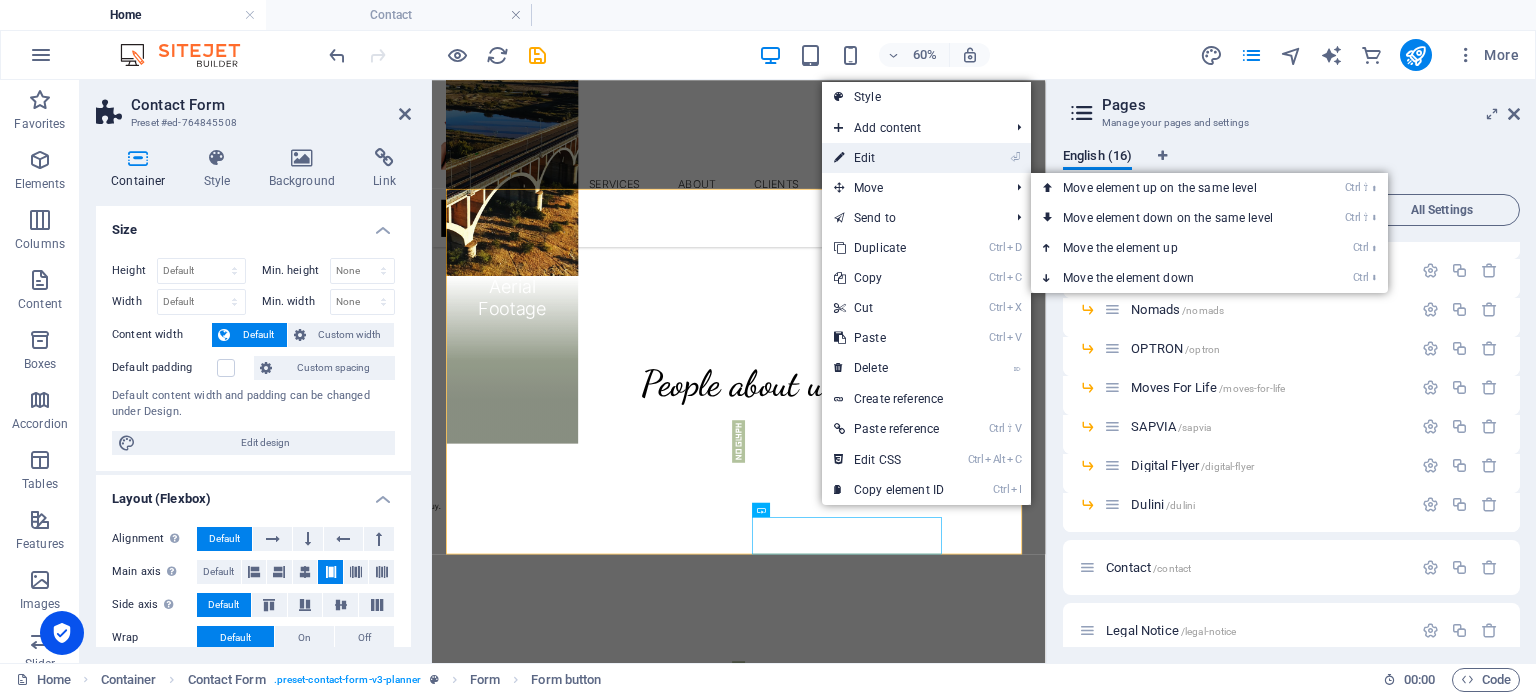 click on "⏎  Edit" at bounding box center [889, 158] 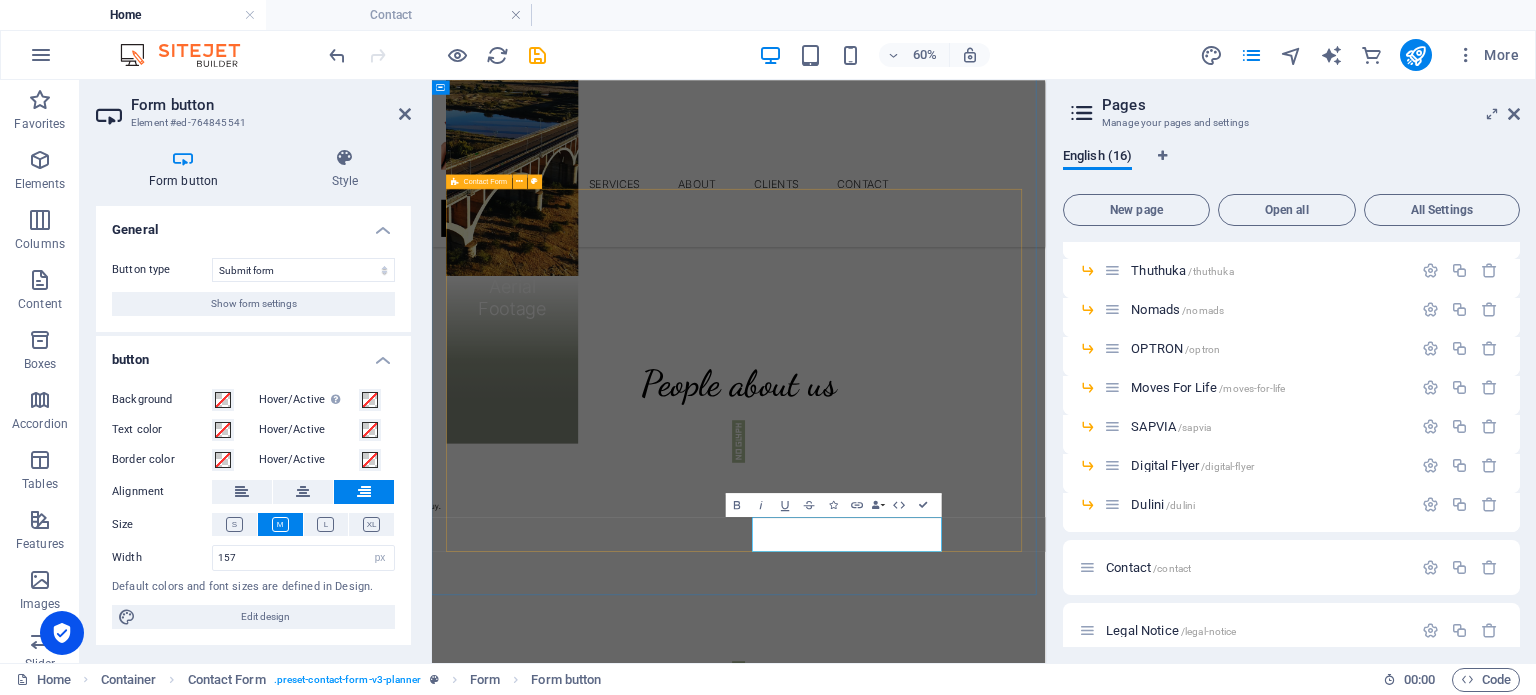click on "I have read and understand the privacy policy. Unreadable? Regenerate Submit" at bounding box center [943, 2080] 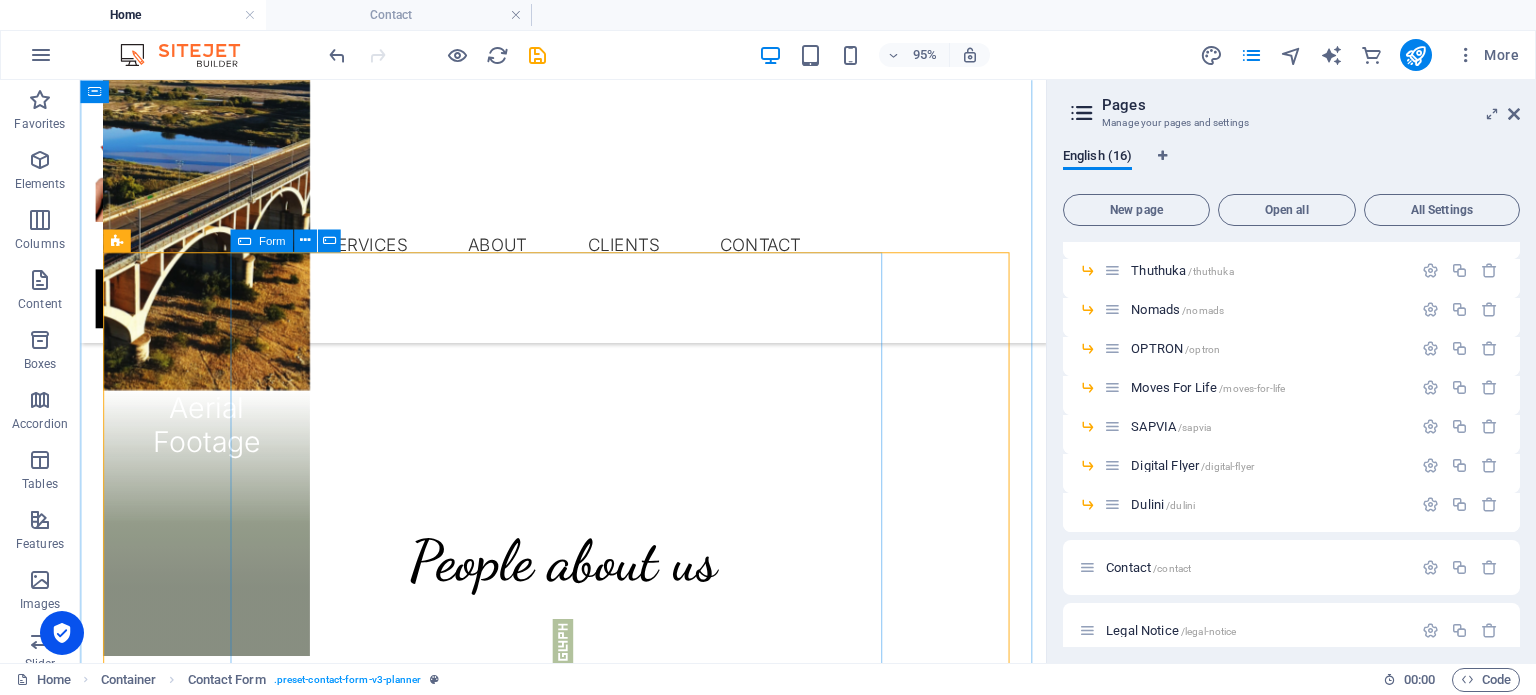 click on "I have read and understand the privacy policy. Unreadable? Regenerate Submit" at bounding box center (588, 2083) 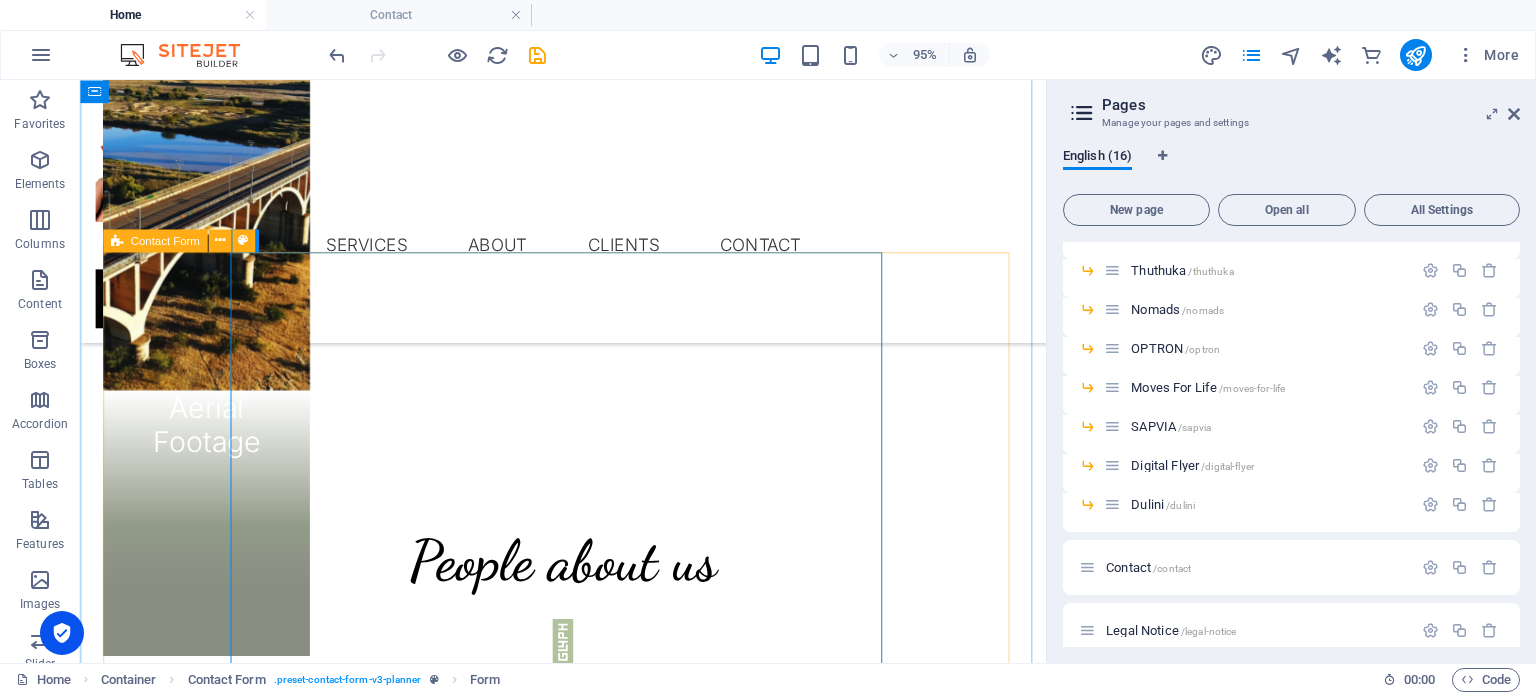 click on "I have read and understand the privacy policy. Unreadable? Regenerate Submit" at bounding box center (588, 2083) 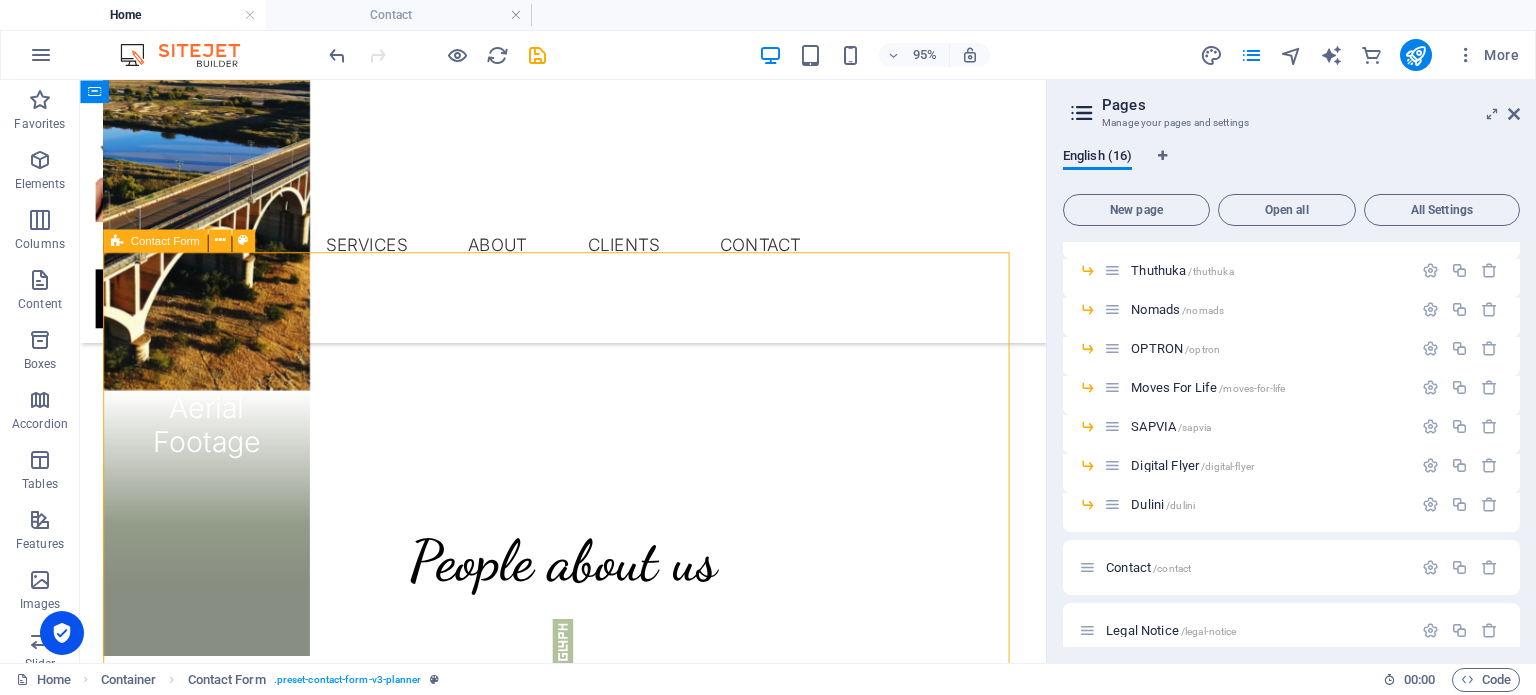click on "I have read and understand the privacy policy. Unreadable? Regenerate Submit" at bounding box center (588, 2083) 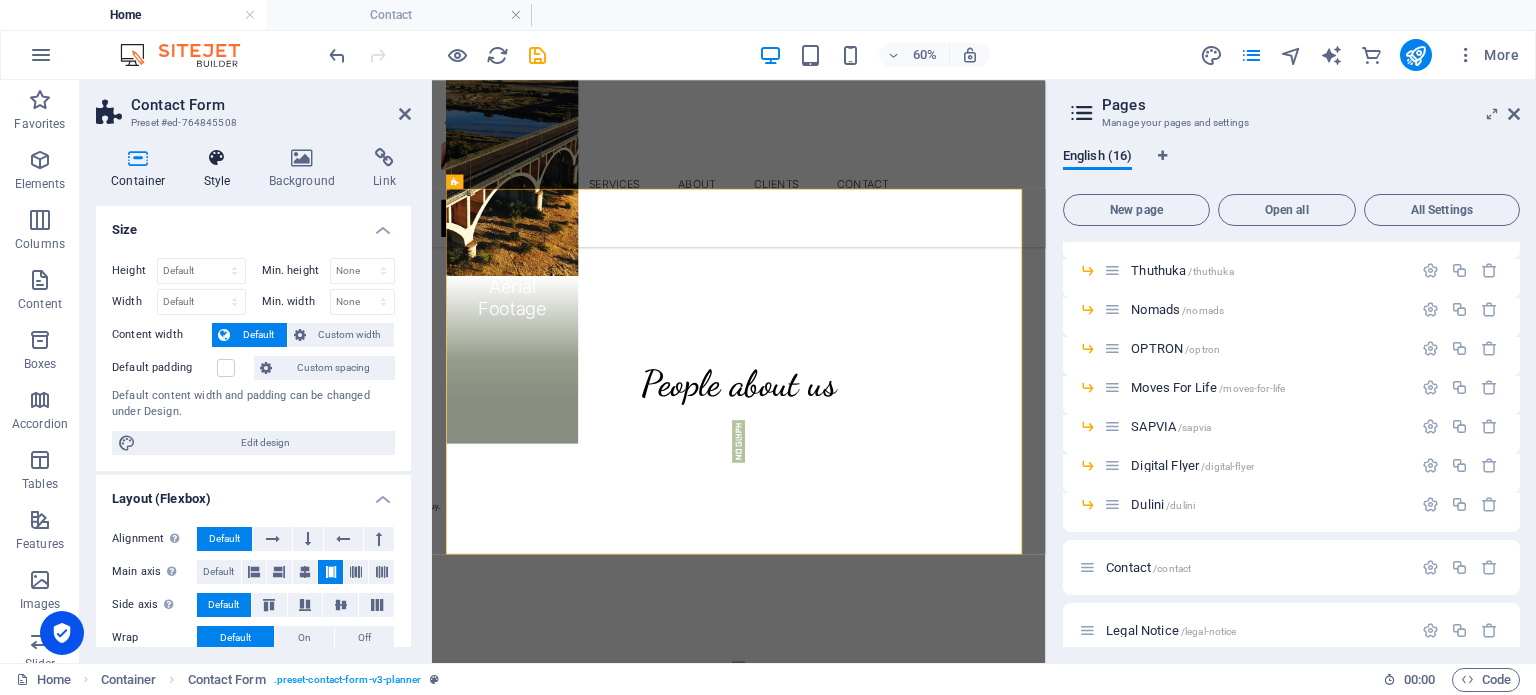 click on "Style" at bounding box center (221, 169) 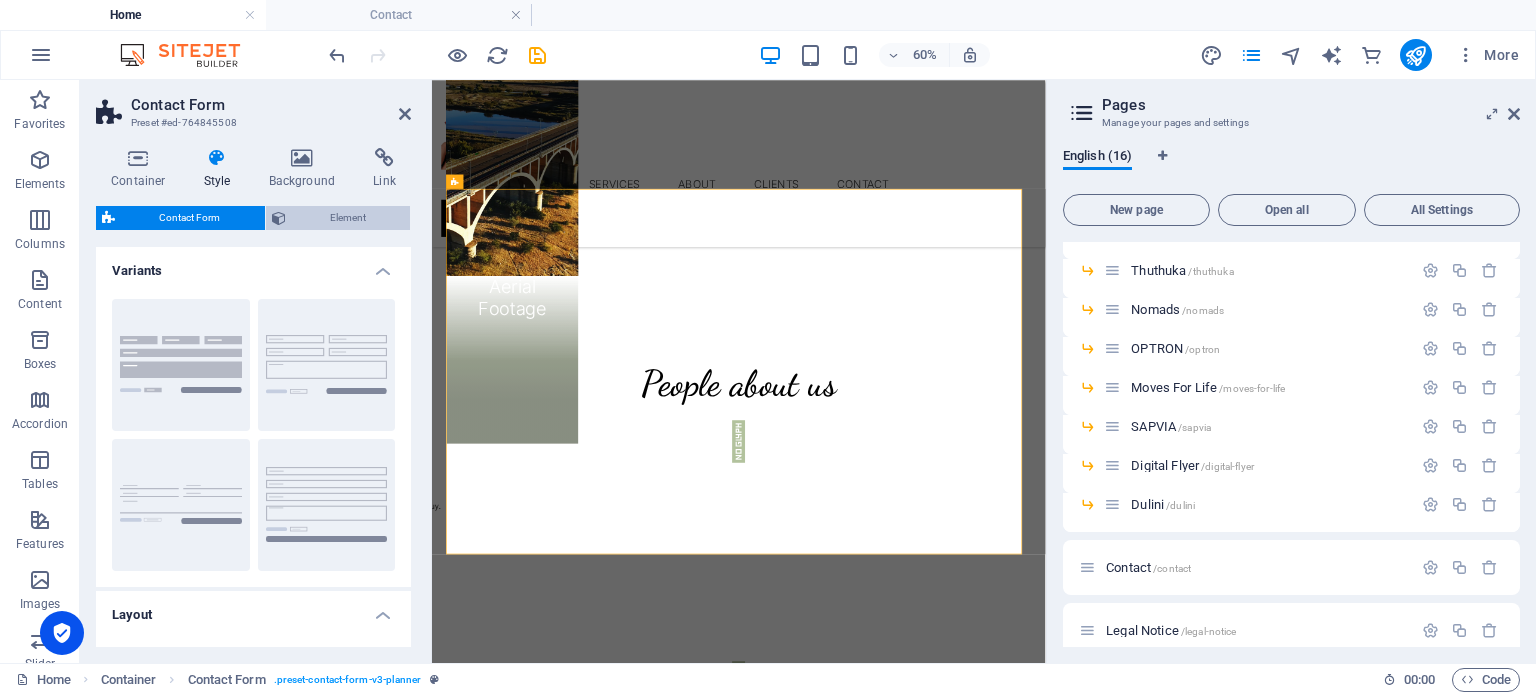 click on "Element" at bounding box center [348, 218] 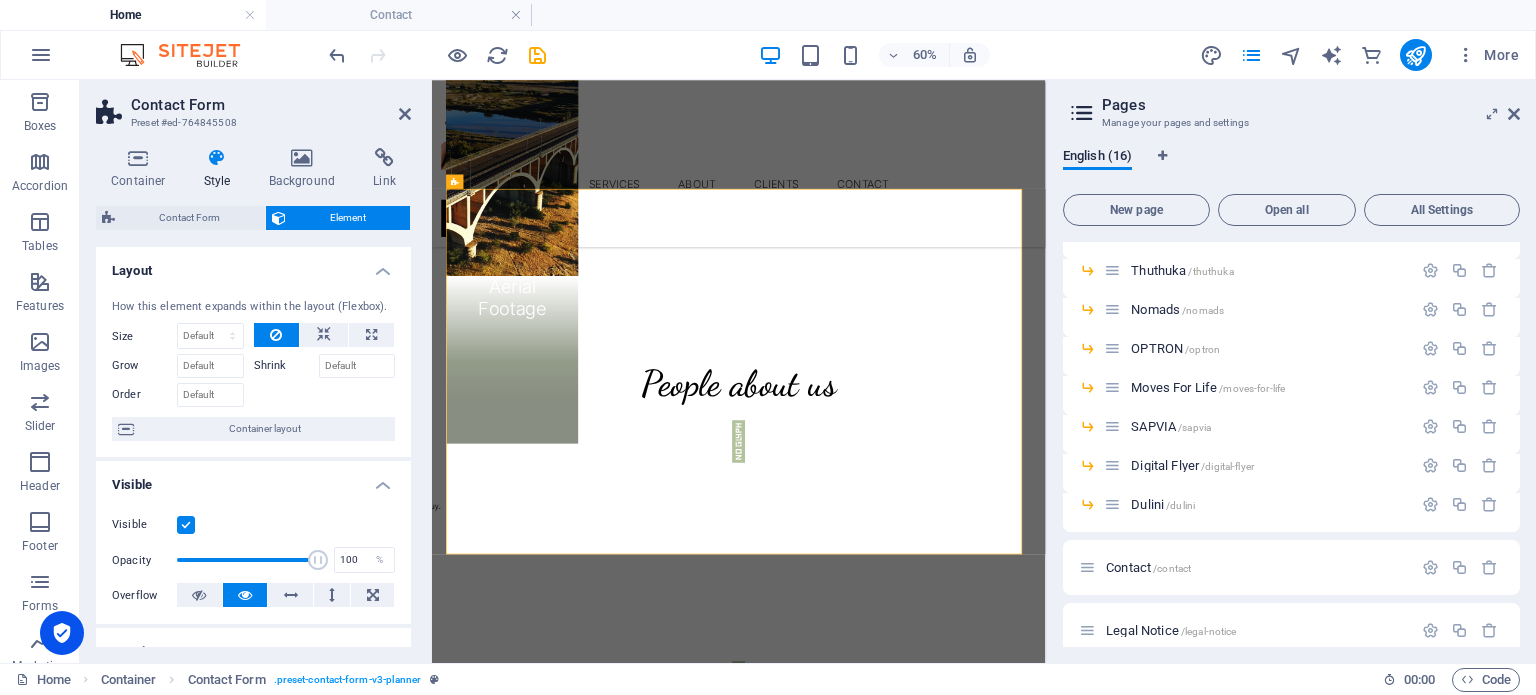 scroll, scrollTop: 376, scrollLeft: 0, axis: vertical 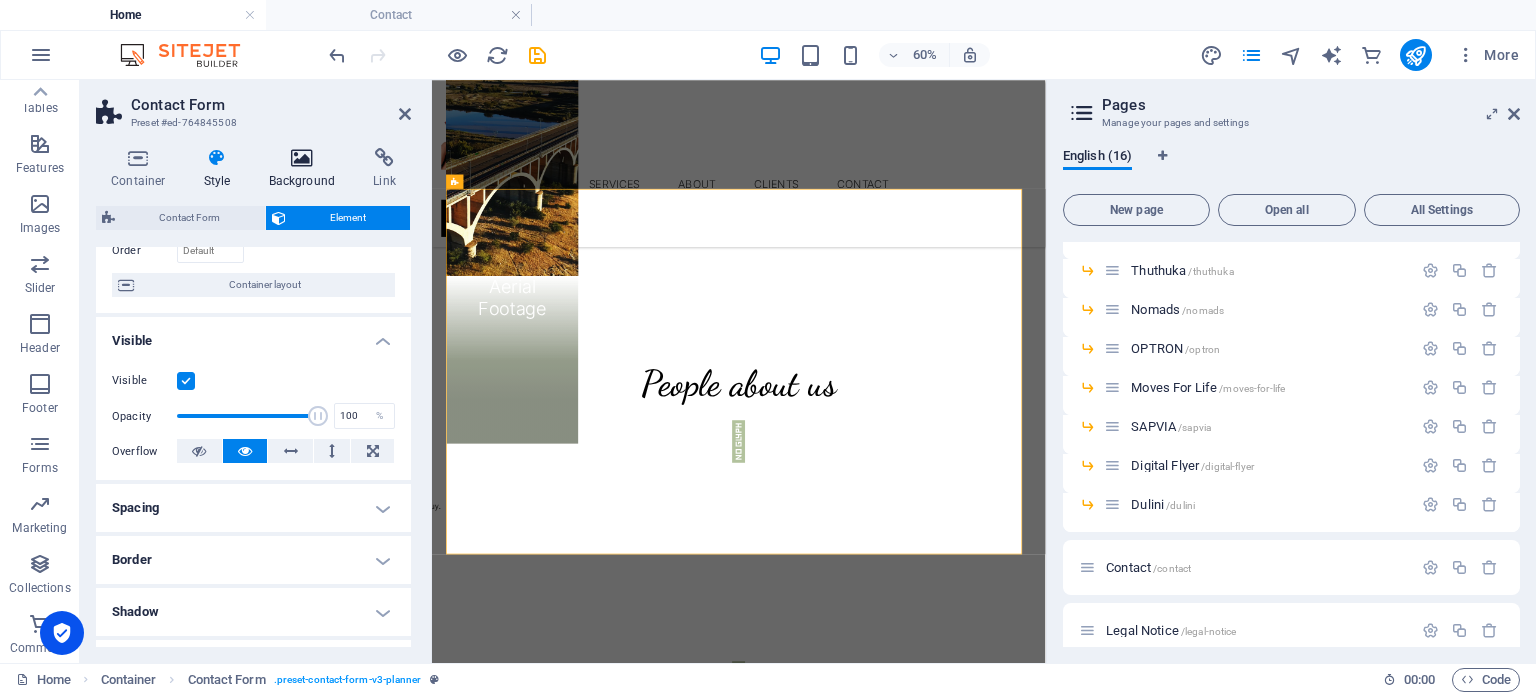 click at bounding box center (302, 158) 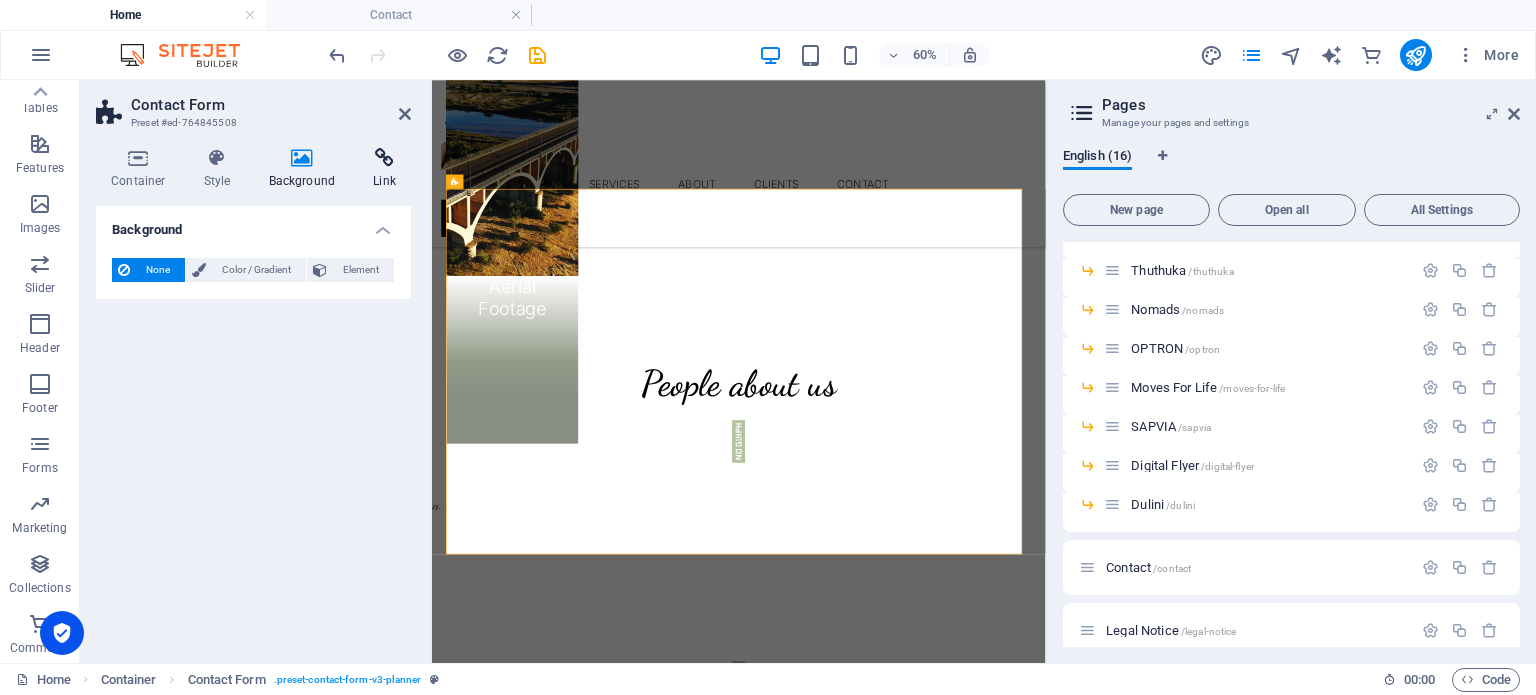 click at bounding box center [384, 158] 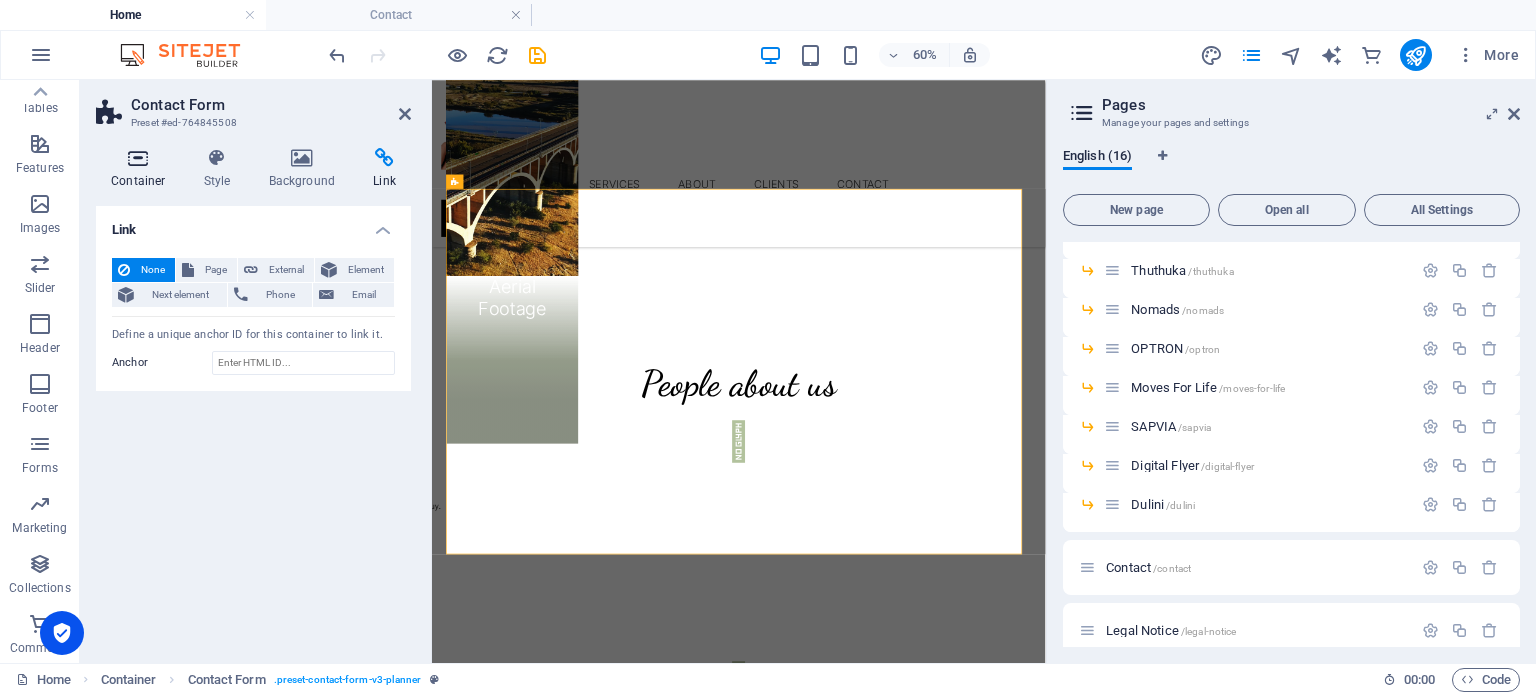 click at bounding box center [138, 158] 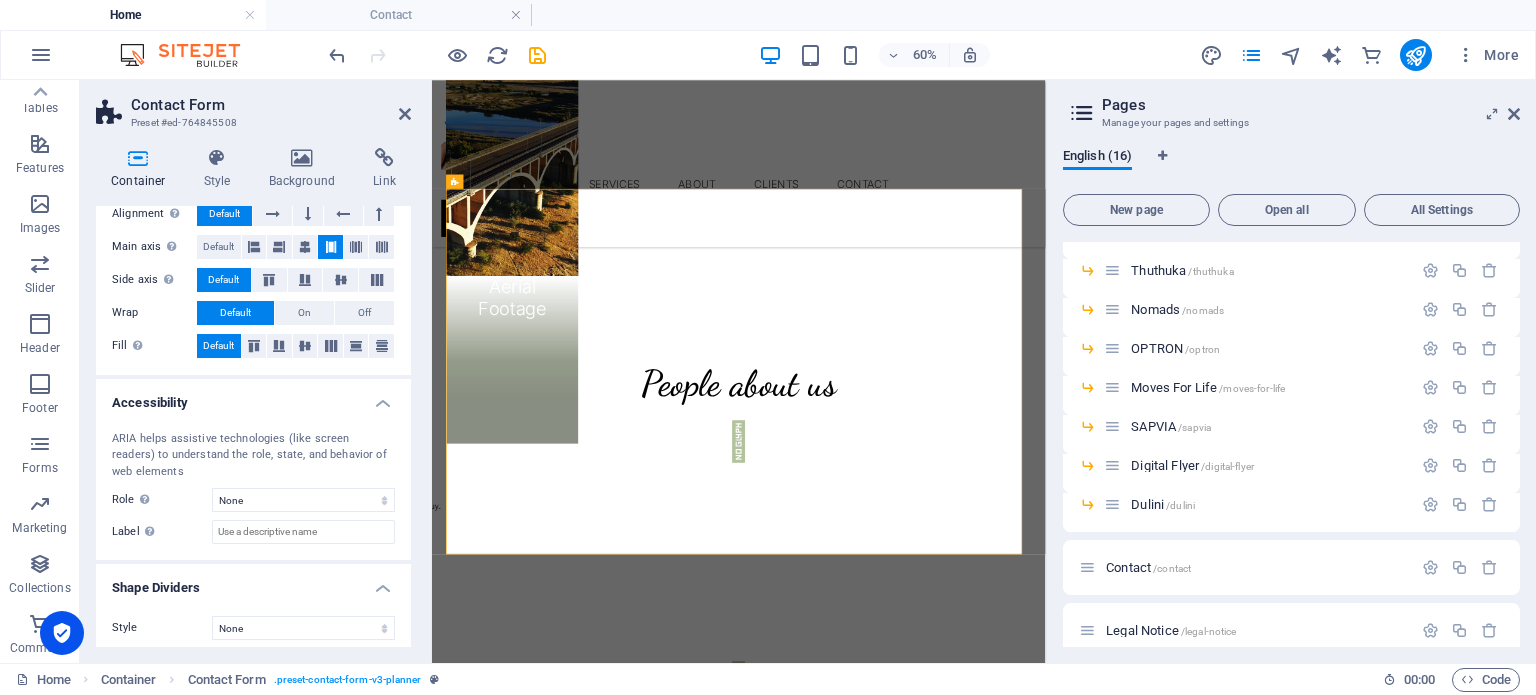 scroll, scrollTop: 332, scrollLeft: 0, axis: vertical 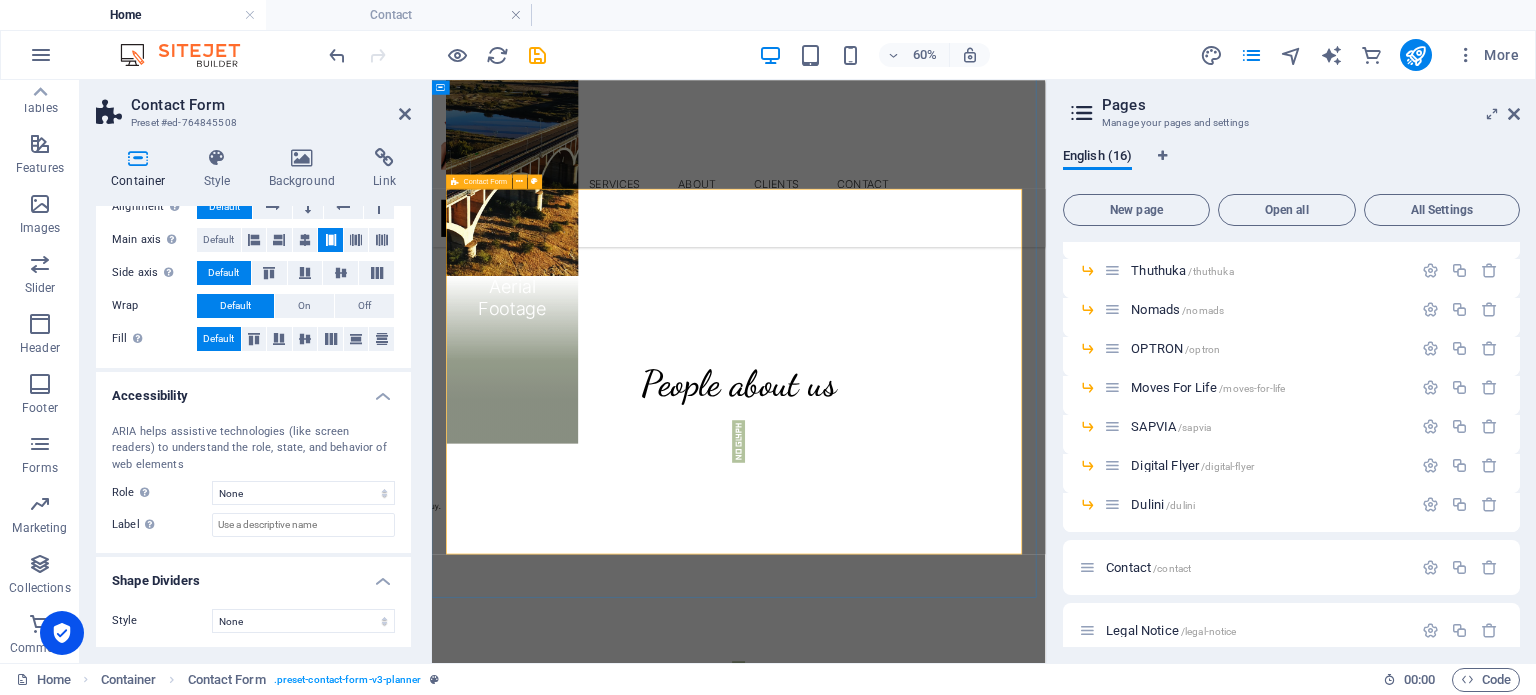 click on "I have read and understand the privacy policy. Unreadable? Regenerate Submit" at bounding box center (943, 2083) 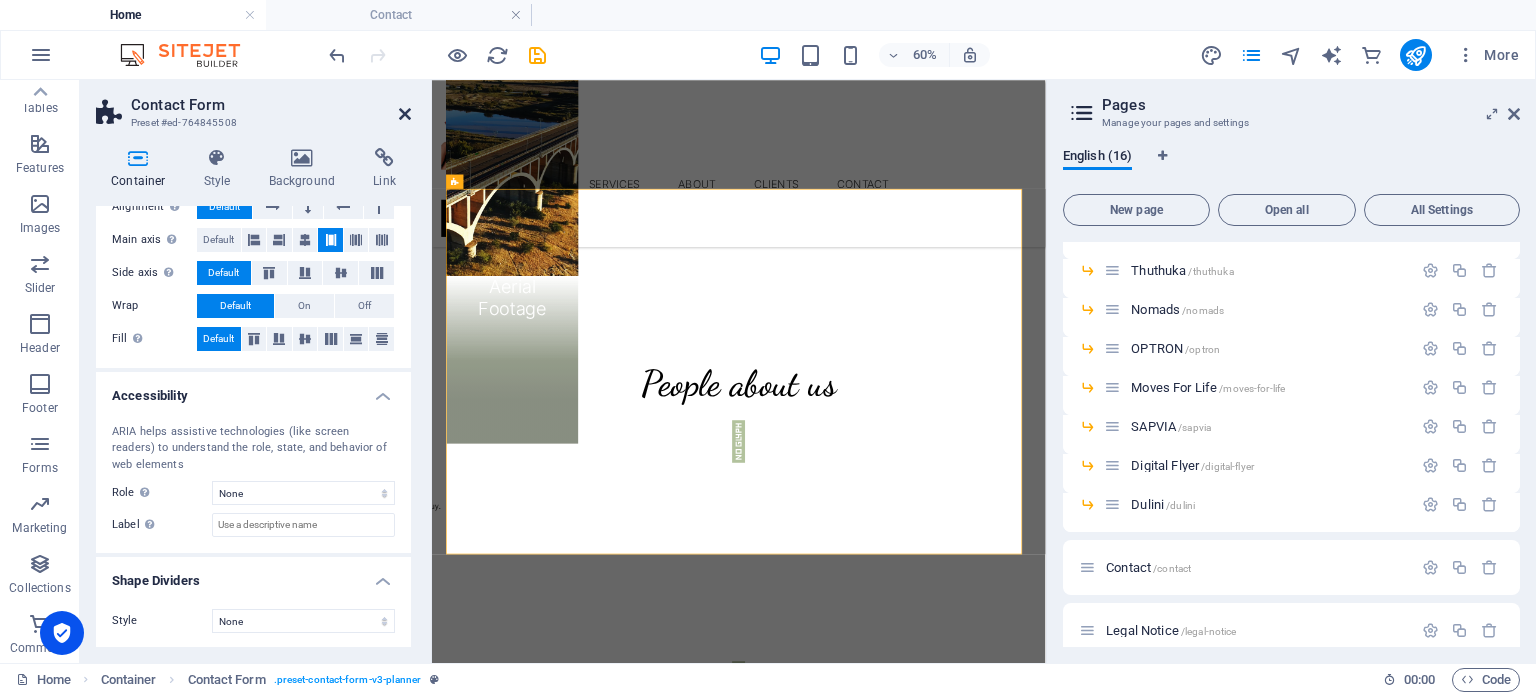 click at bounding box center [405, 114] 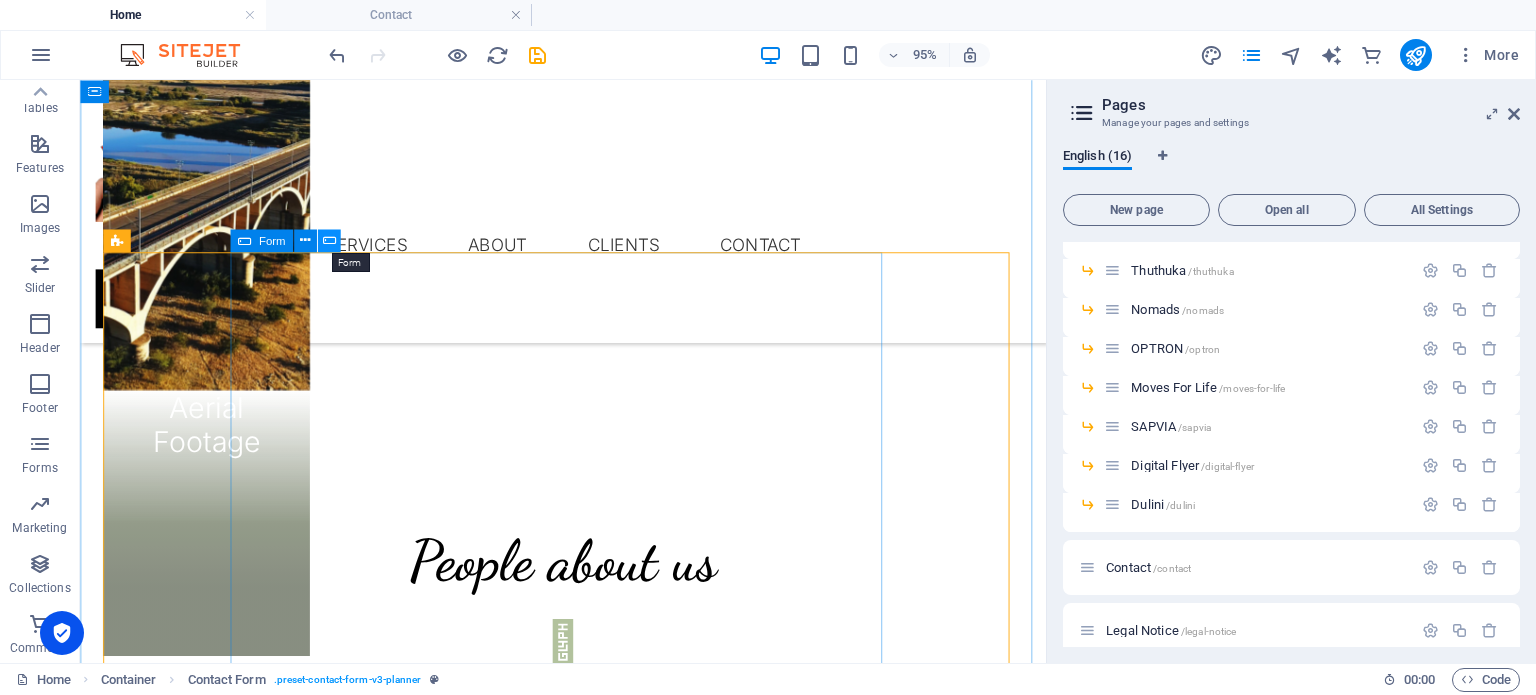 click at bounding box center (328, 240) 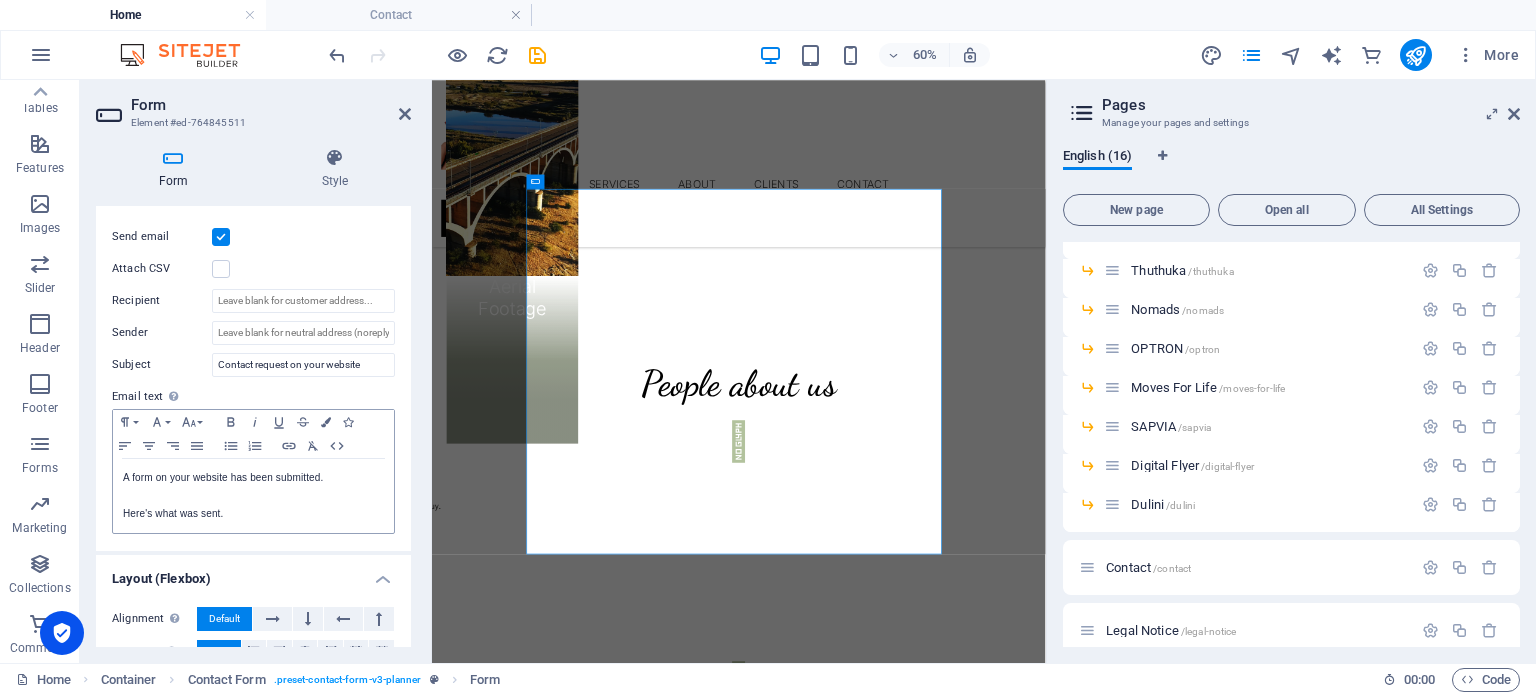 scroll, scrollTop: 376, scrollLeft: 0, axis: vertical 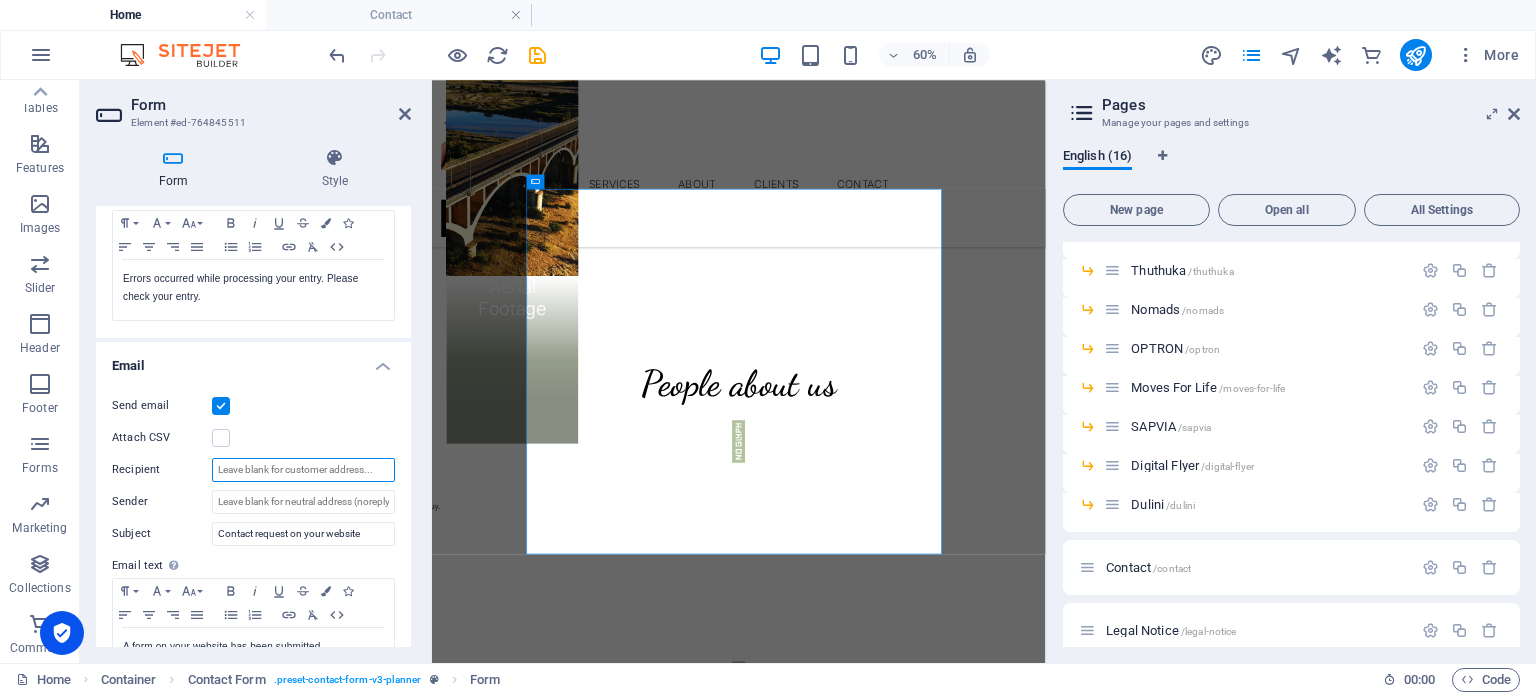 click on "Recipient" at bounding box center (303, 470) 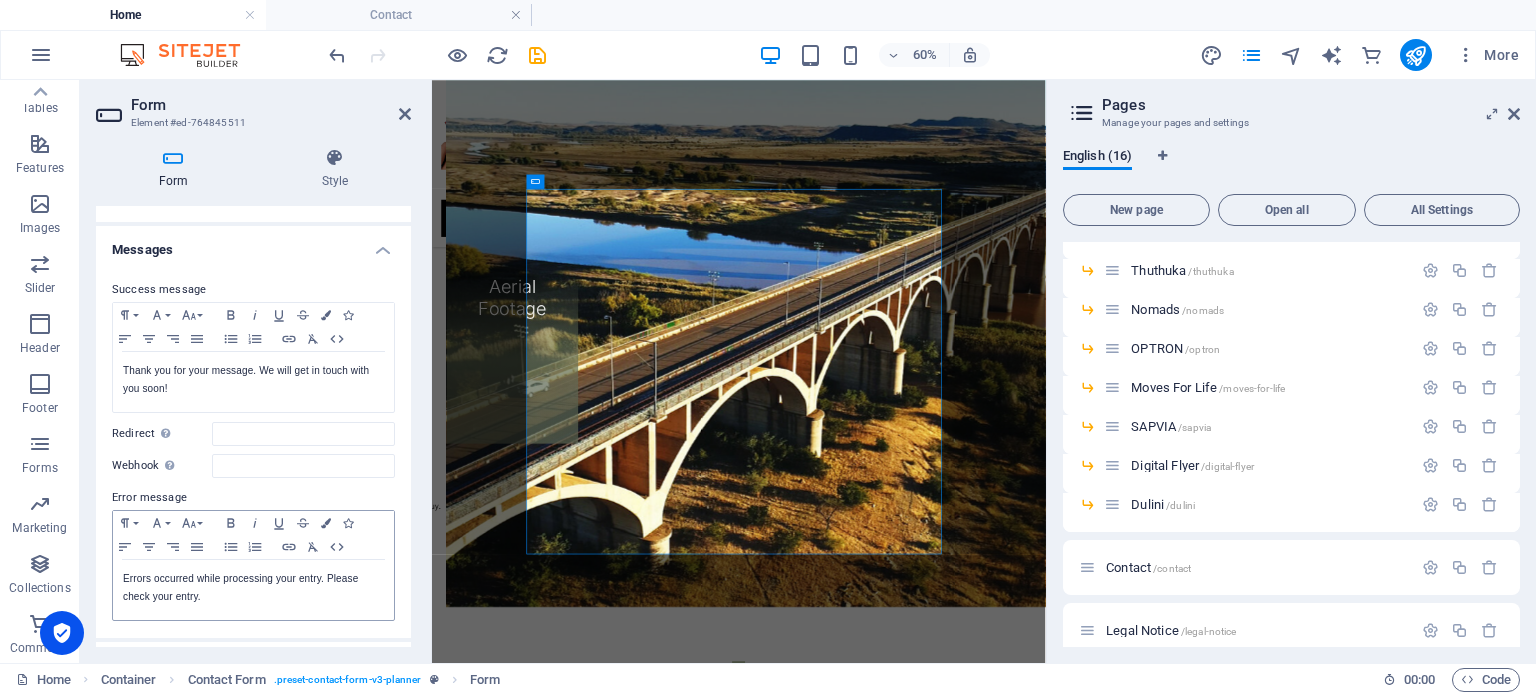 scroll, scrollTop: 0, scrollLeft: 0, axis: both 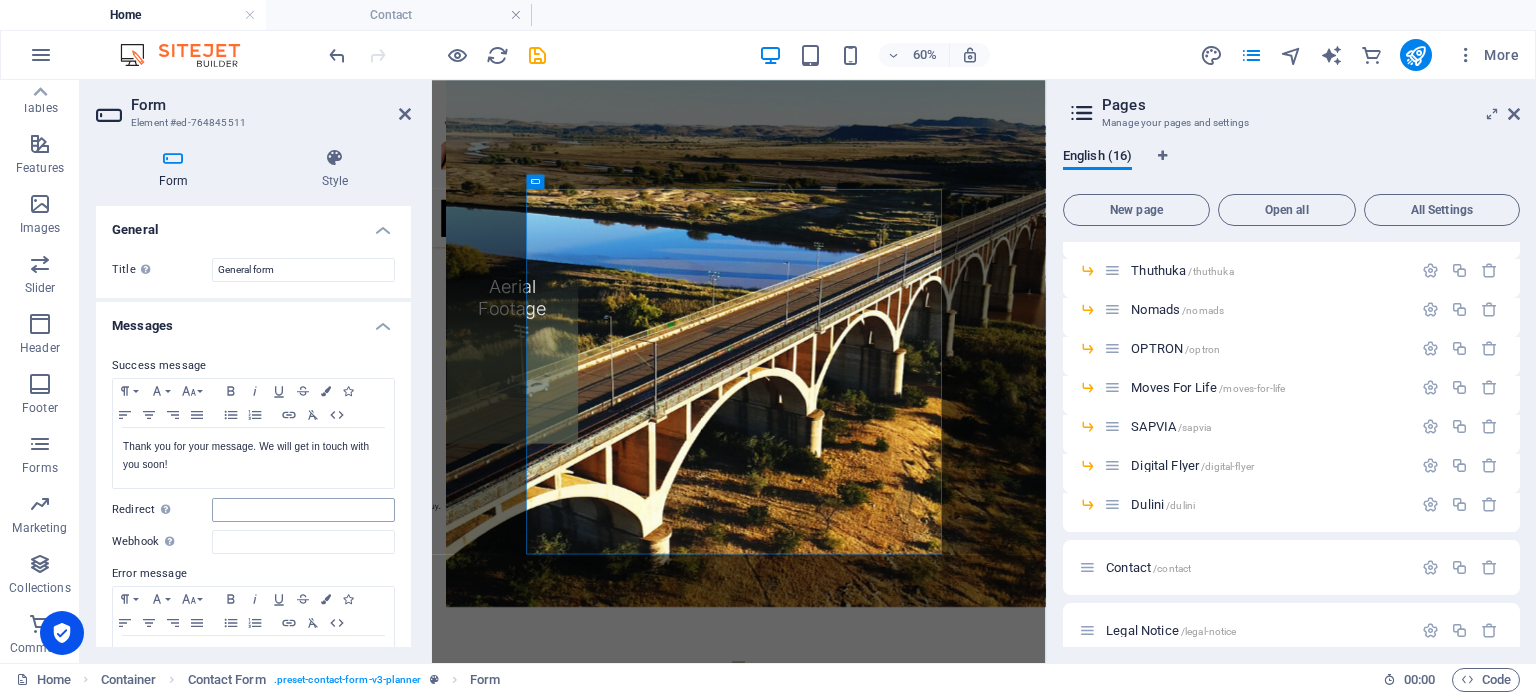 type on "[EMAIL_ADDRESS][DOMAIN_NAME]" 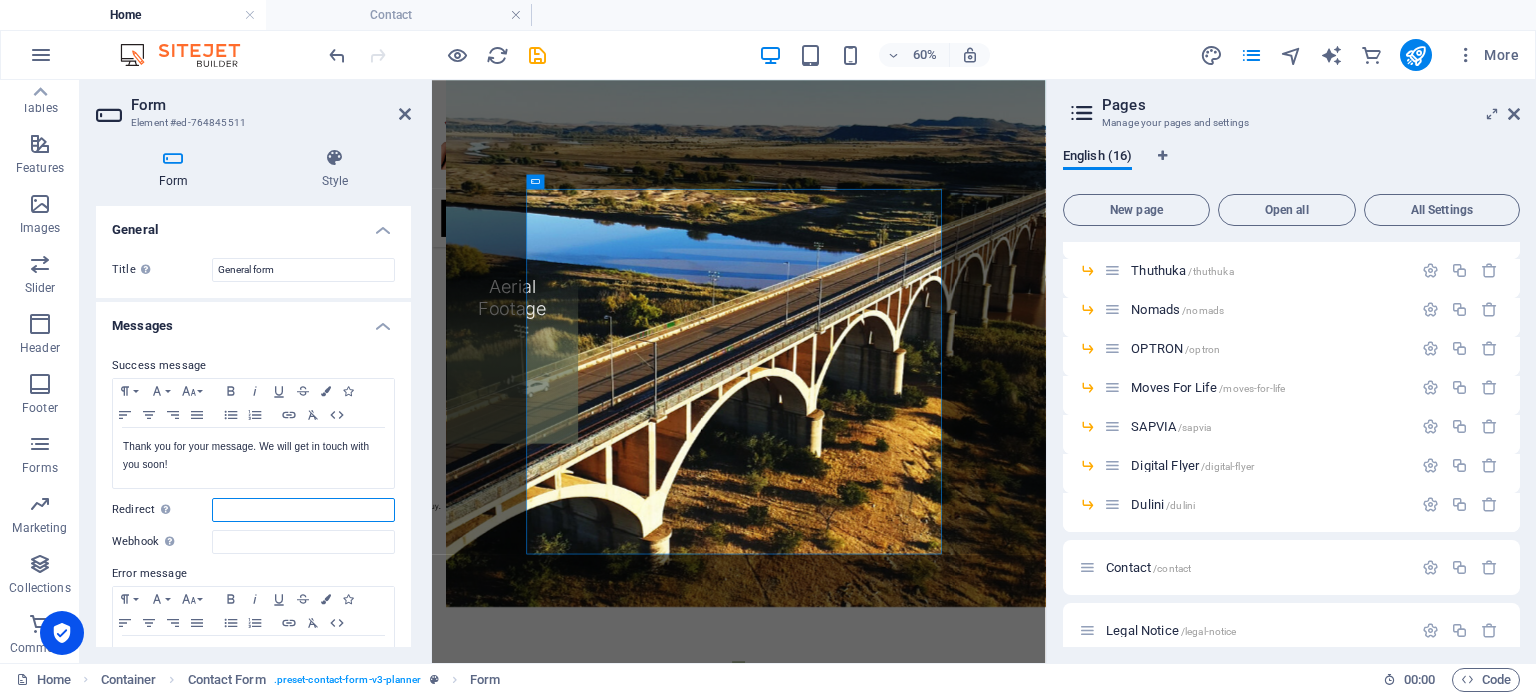 click on "Redirect Define a redirect target upon successful form submission; for example, a success page." at bounding box center (303, 510) 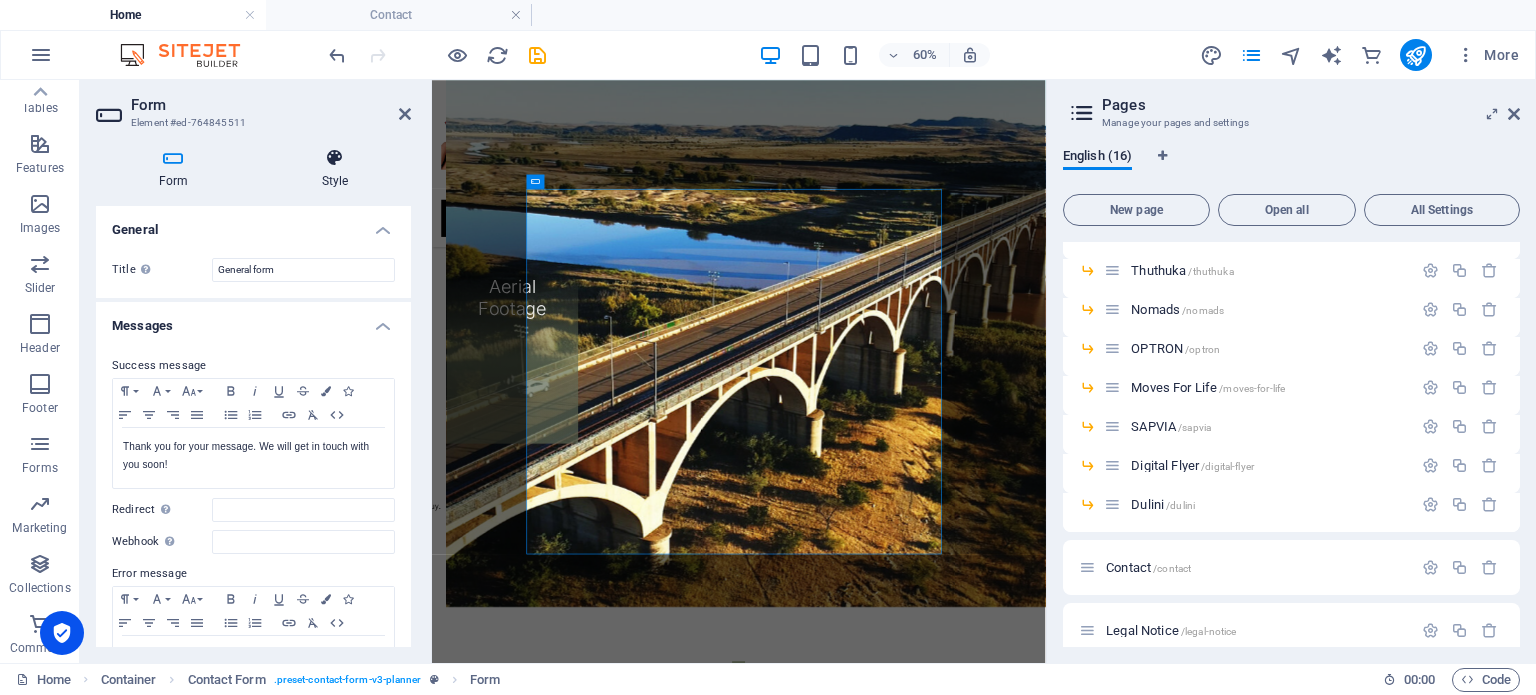 click at bounding box center [335, 158] 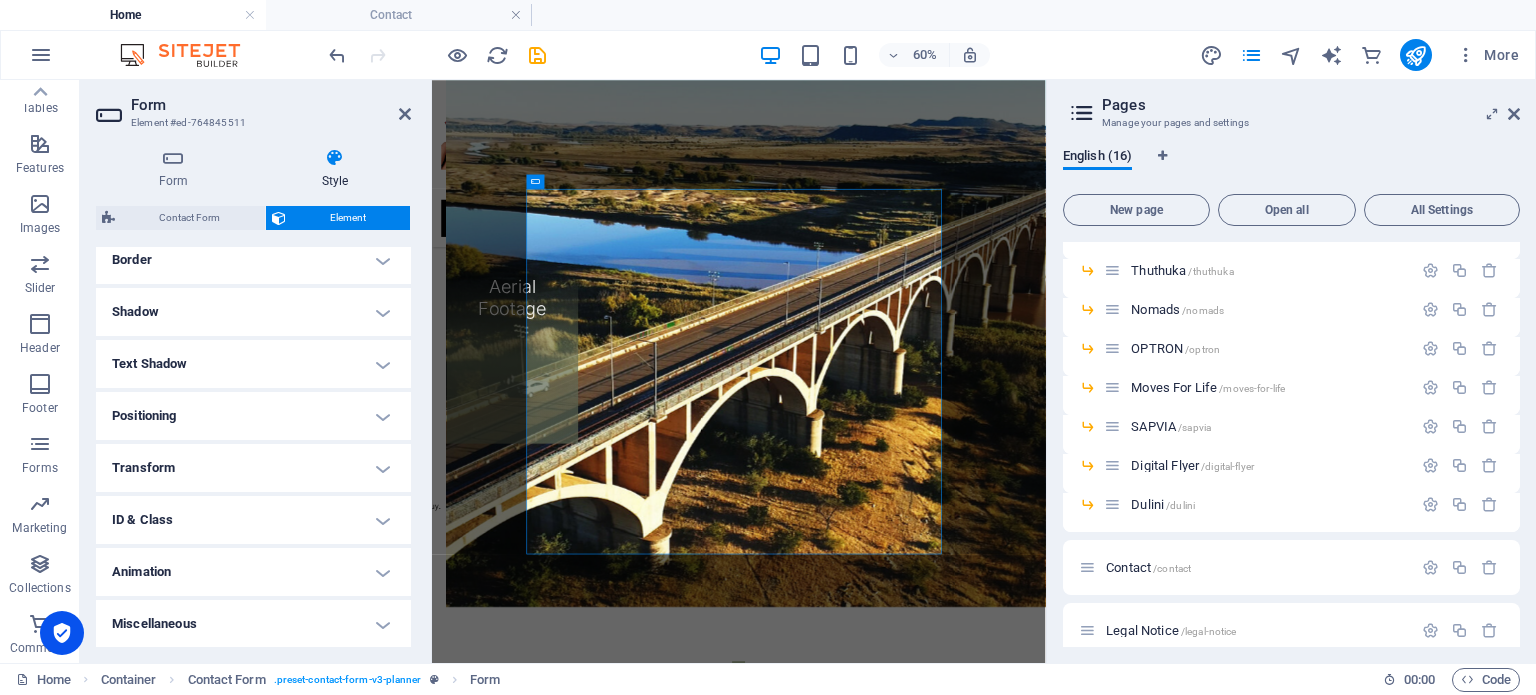 scroll, scrollTop: 0, scrollLeft: 0, axis: both 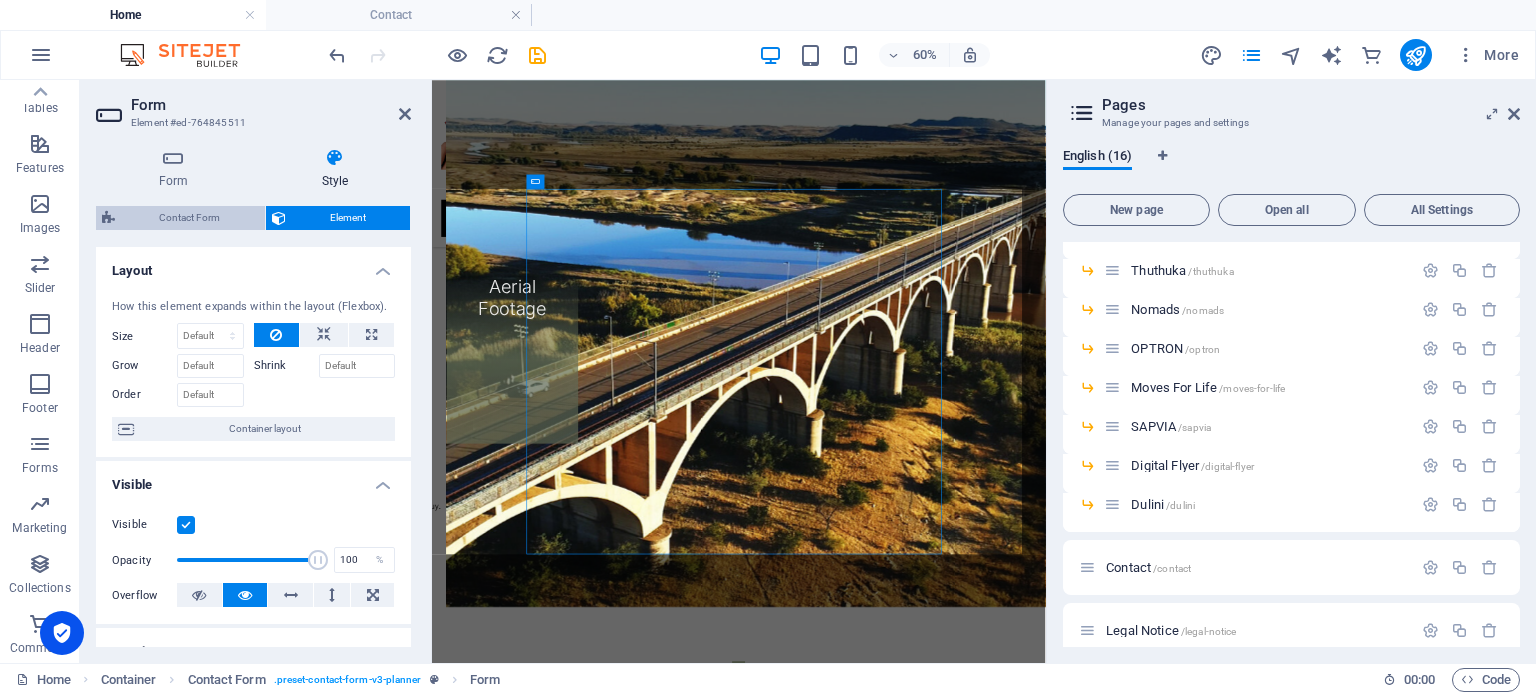 click on "Contact Form" at bounding box center (190, 218) 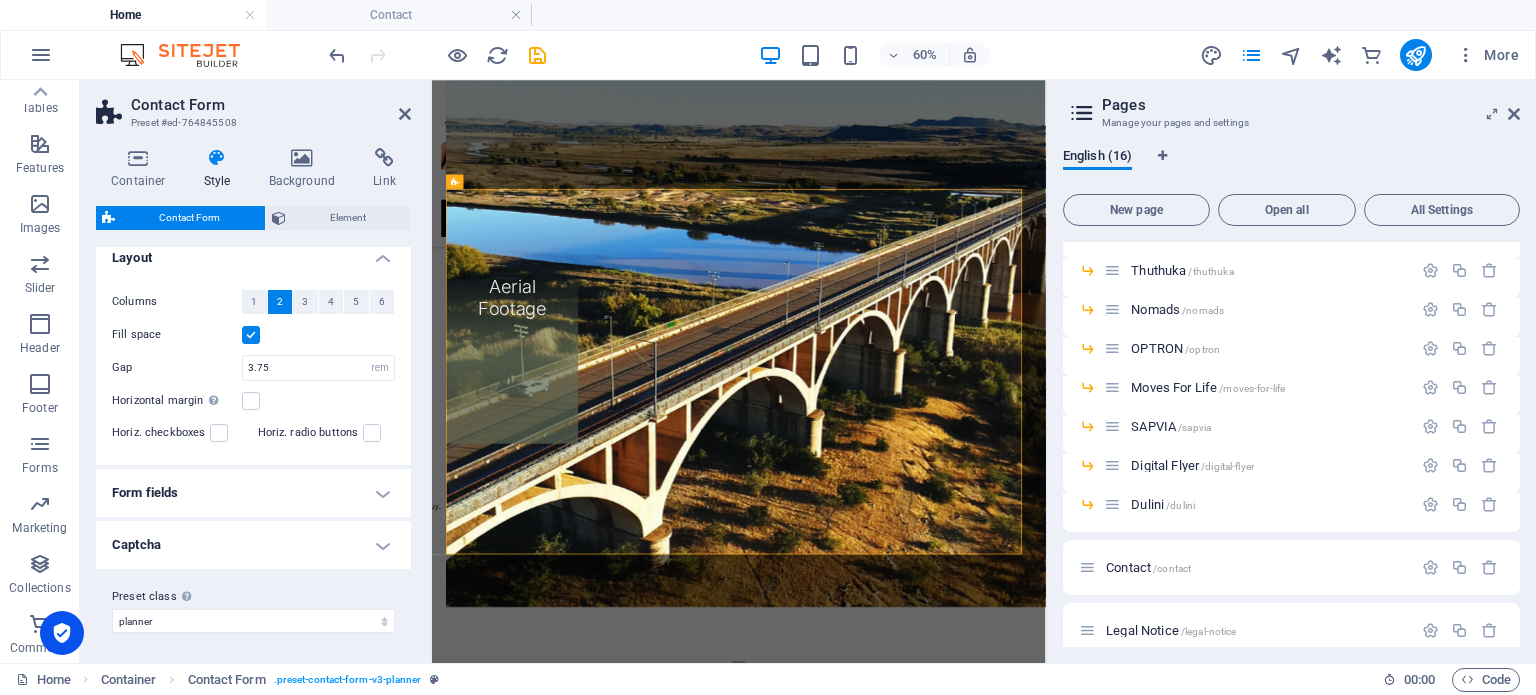 scroll, scrollTop: 0, scrollLeft: 0, axis: both 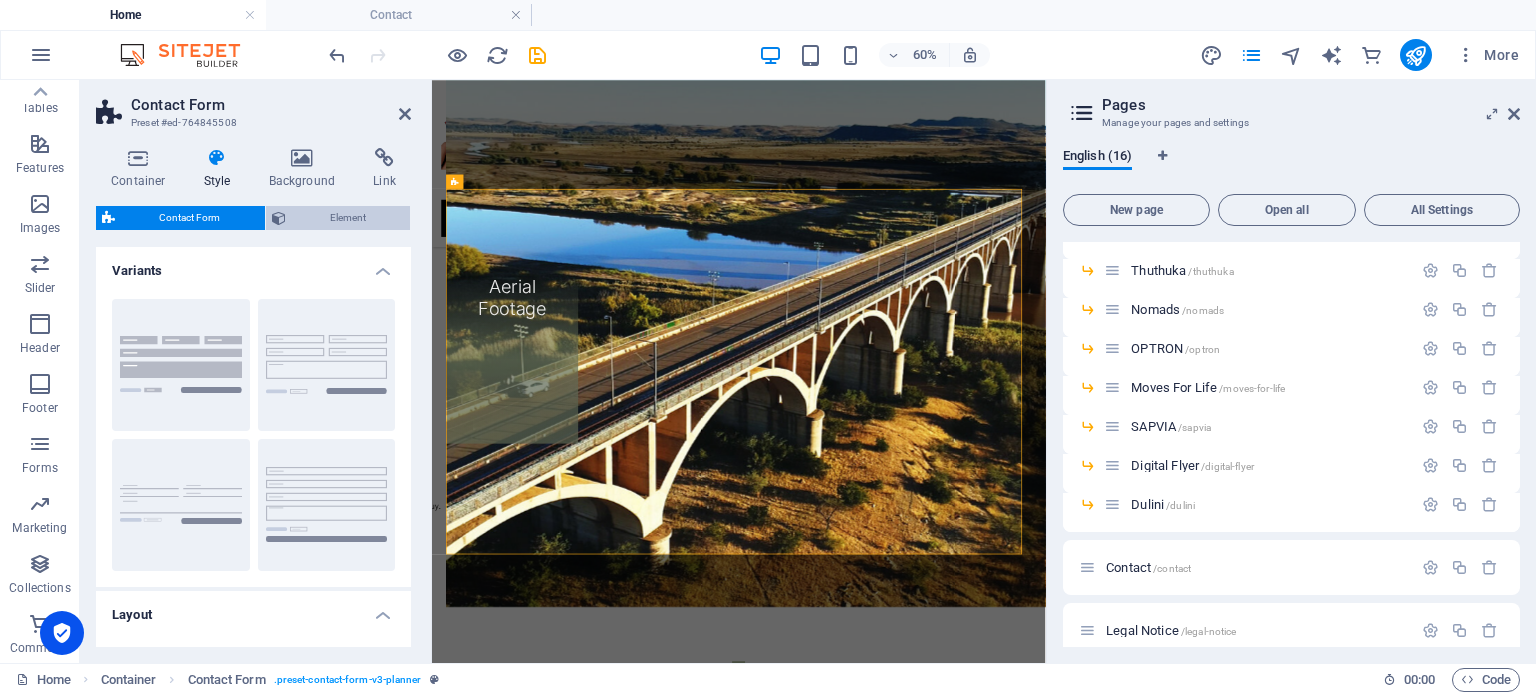 click on "Element" at bounding box center [348, 218] 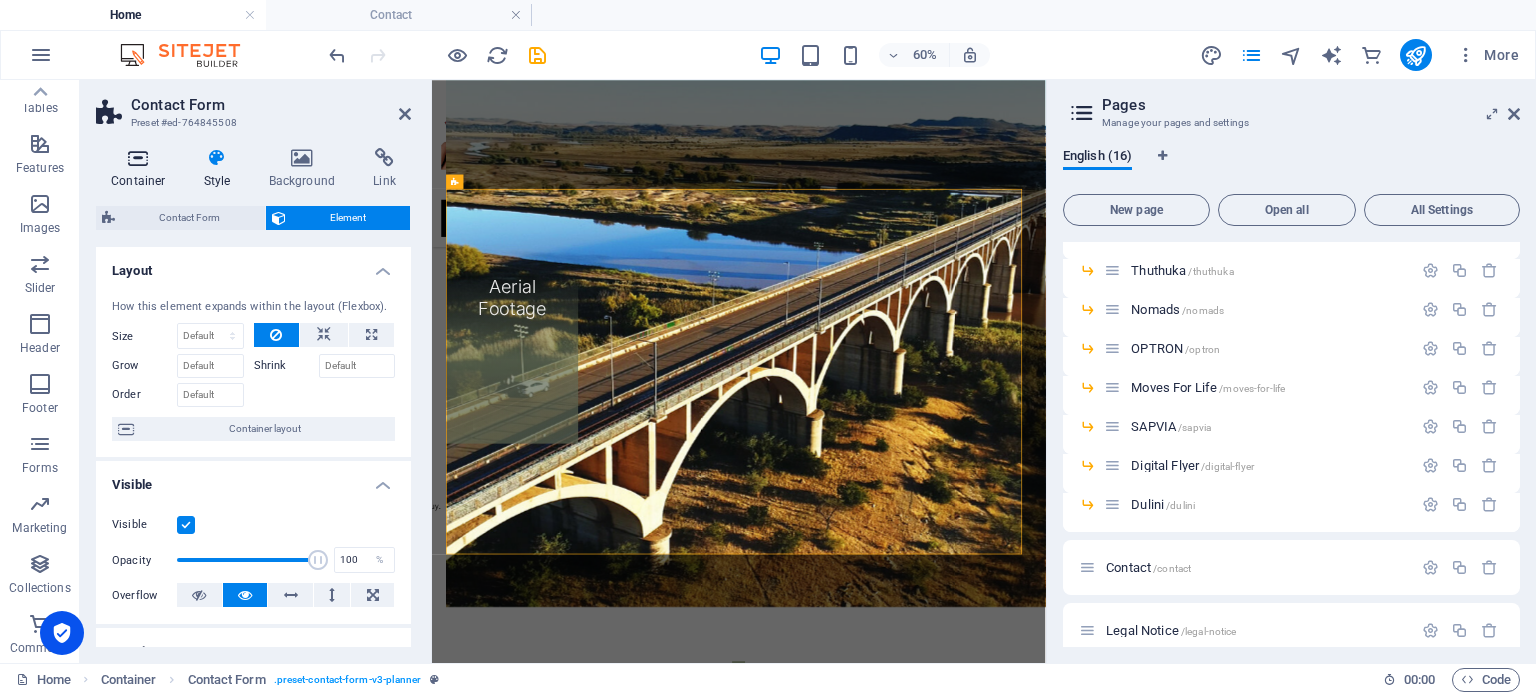 click at bounding box center (138, 158) 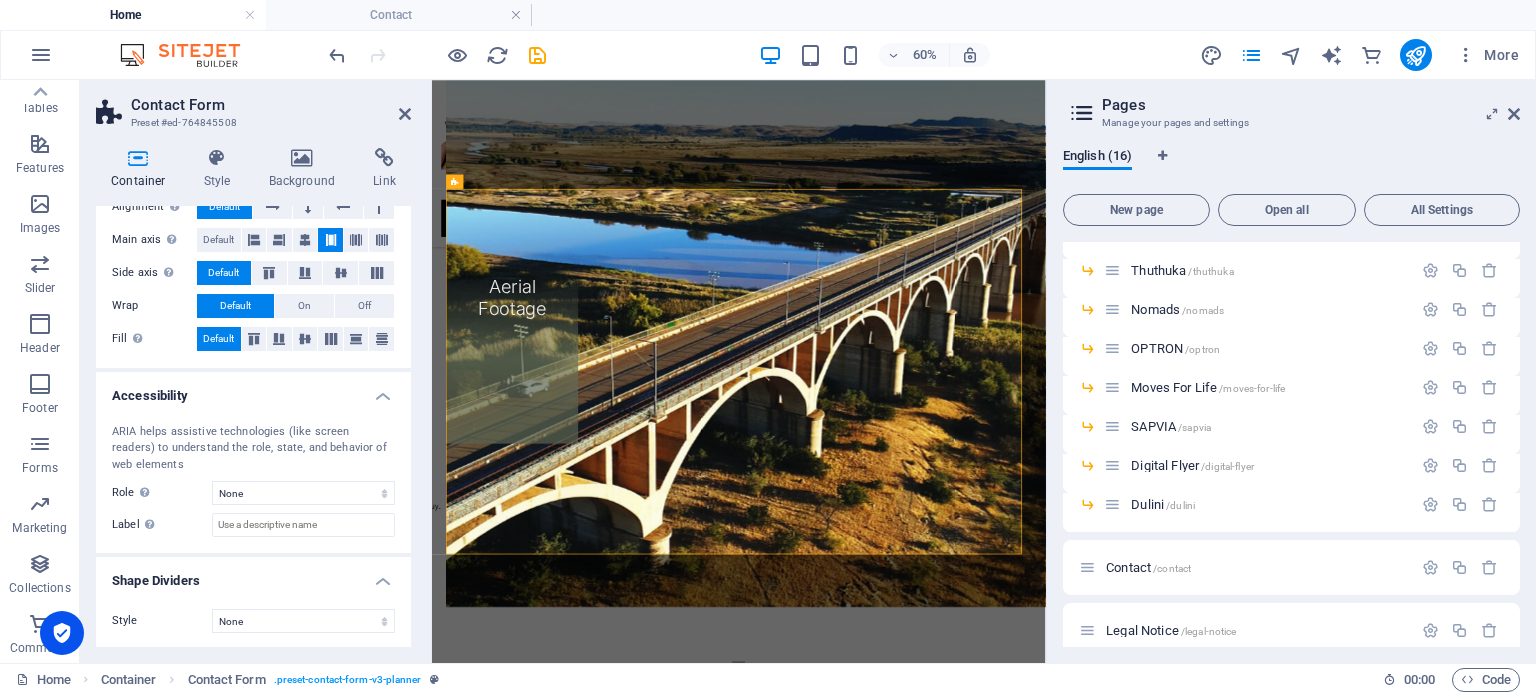 scroll, scrollTop: 0, scrollLeft: 0, axis: both 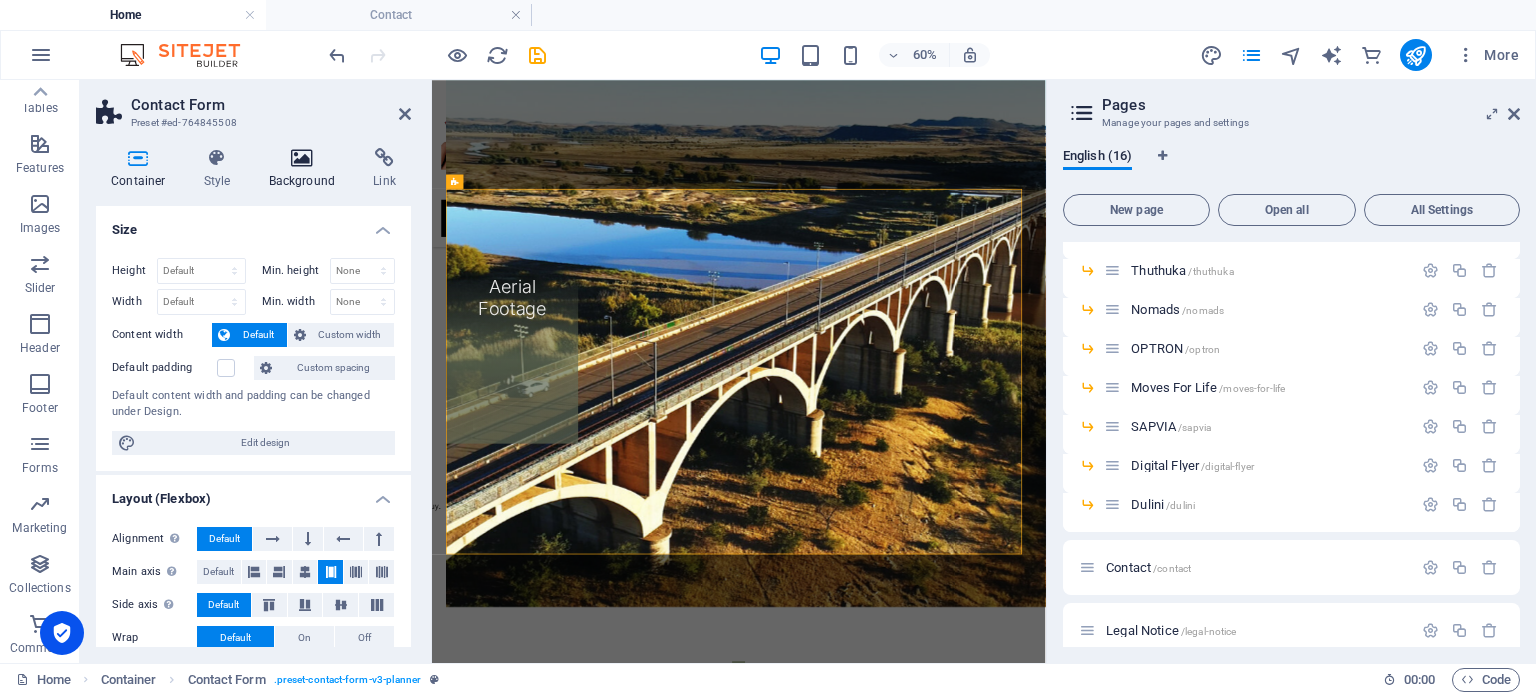 click at bounding box center (302, 158) 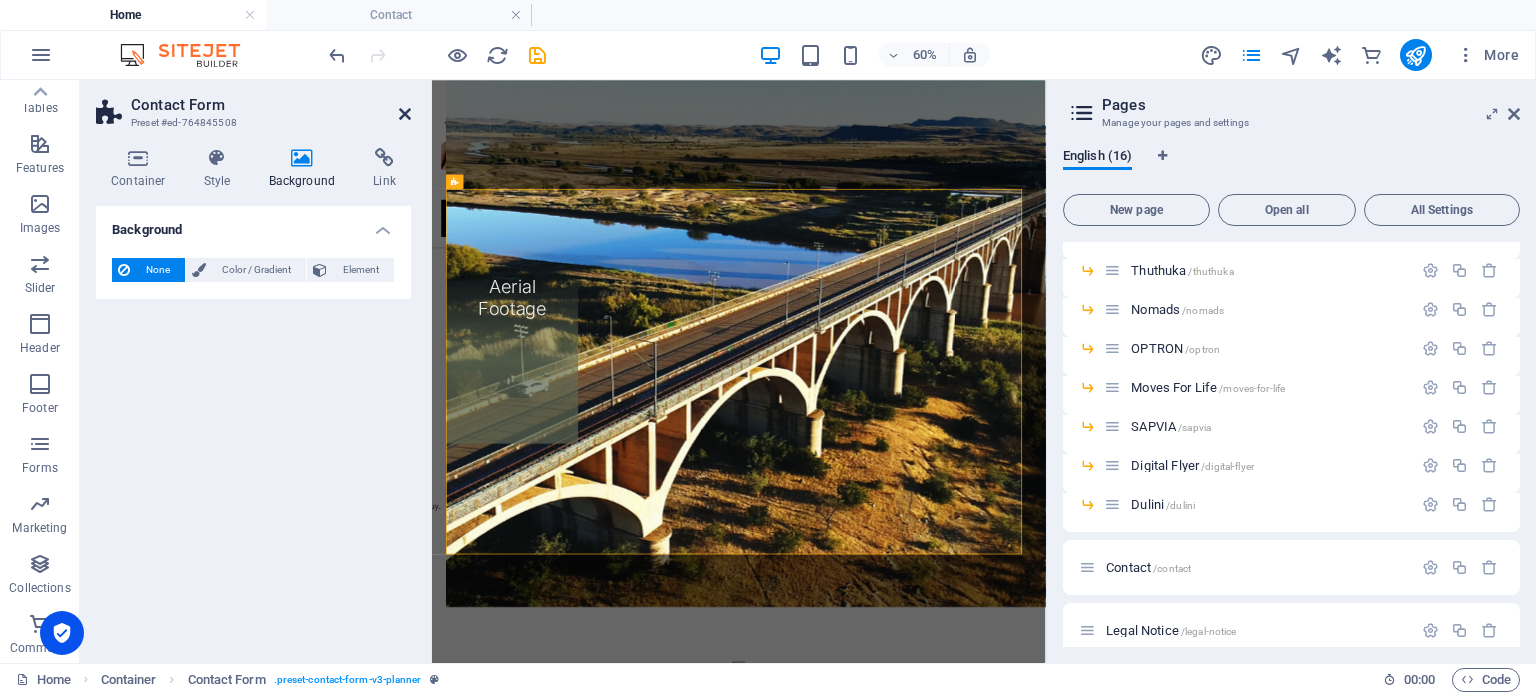 drag, startPoint x: 405, startPoint y: 114, endPoint x: 341, endPoint y: 35, distance: 101.671036 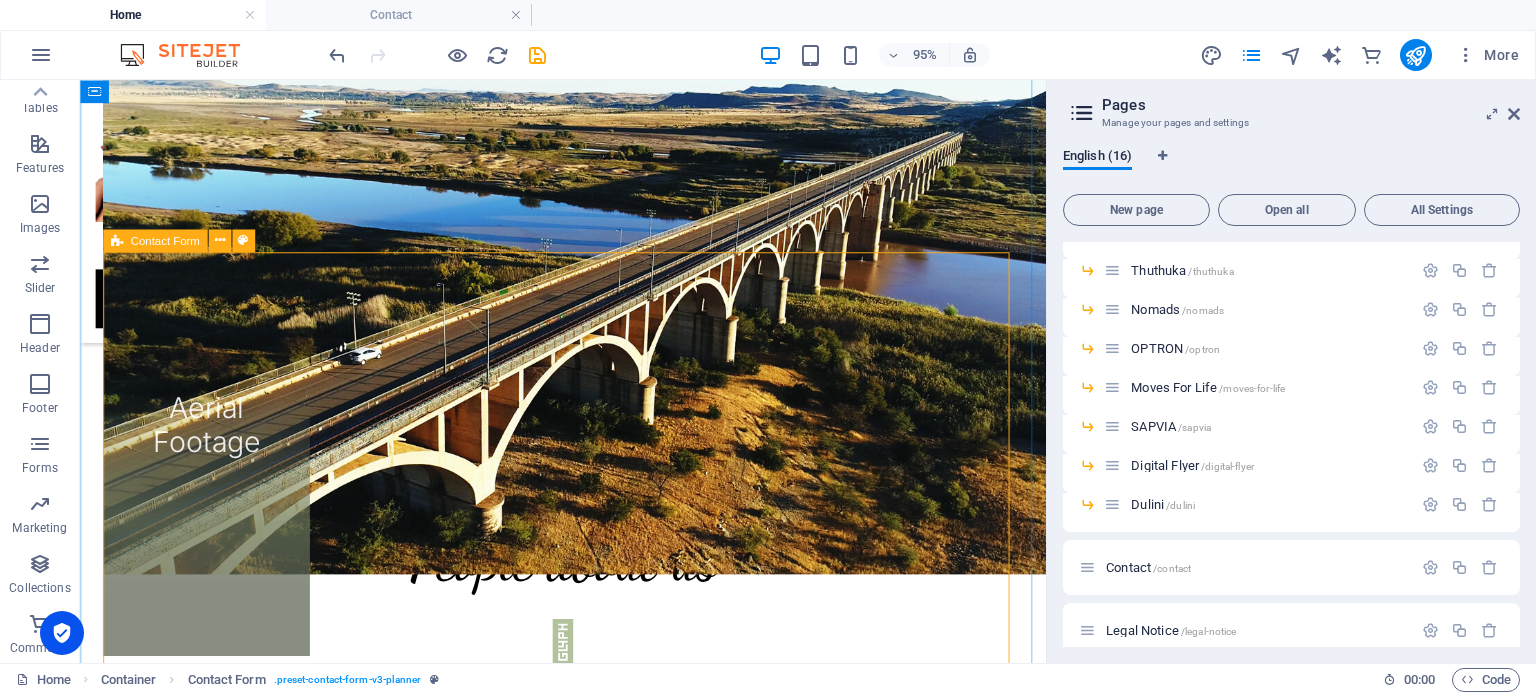 click on "I have read and understand the privacy policy. Unreadable? Regenerate Submit" at bounding box center (588, 2083) 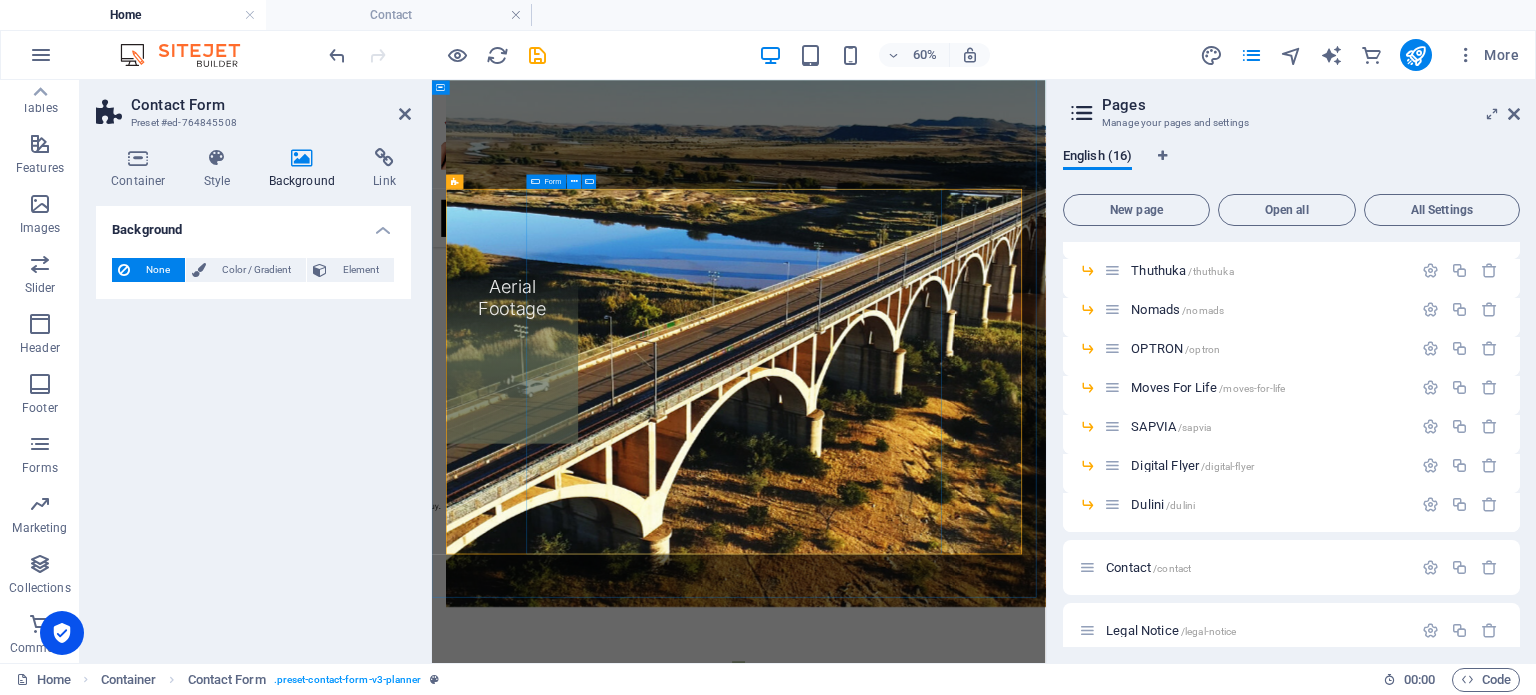 click at bounding box center (574, 181) 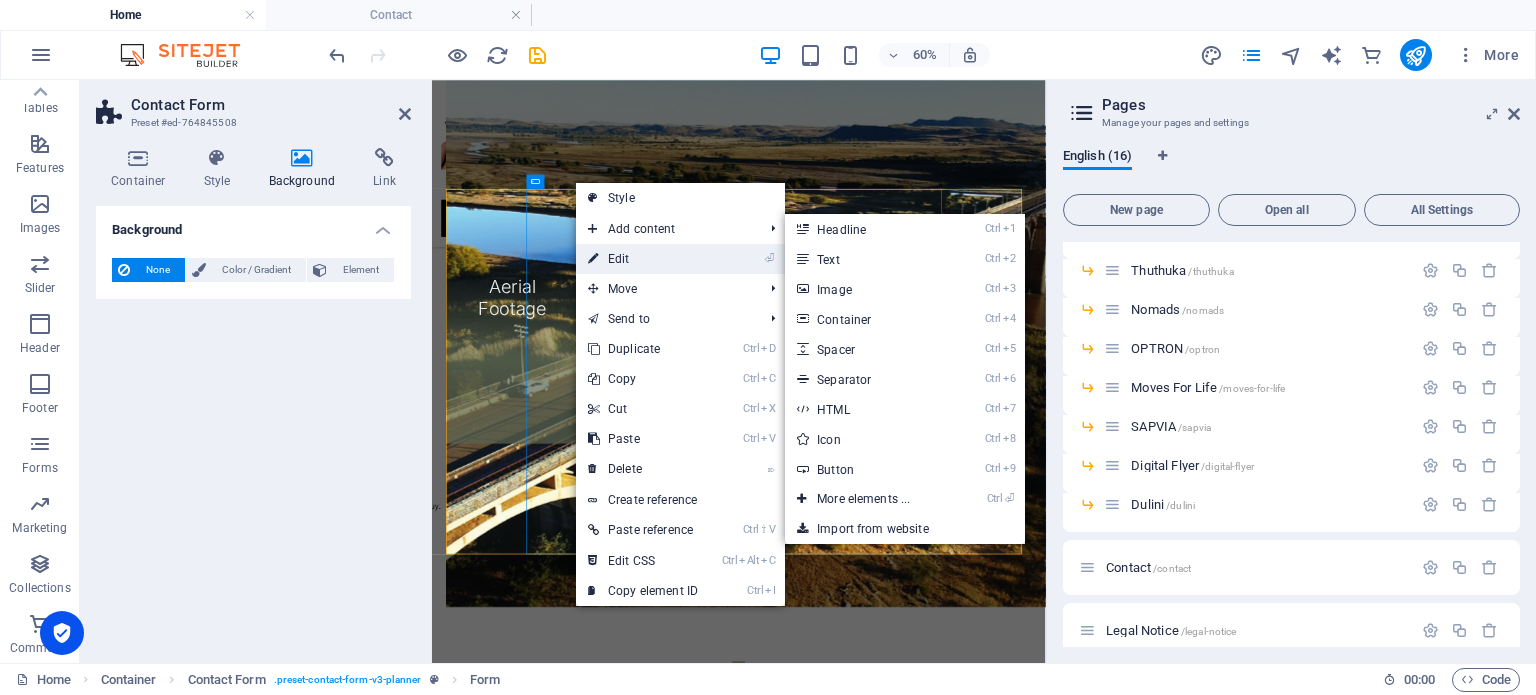click on "⏎  Edit" at bounding box center (643, 259) 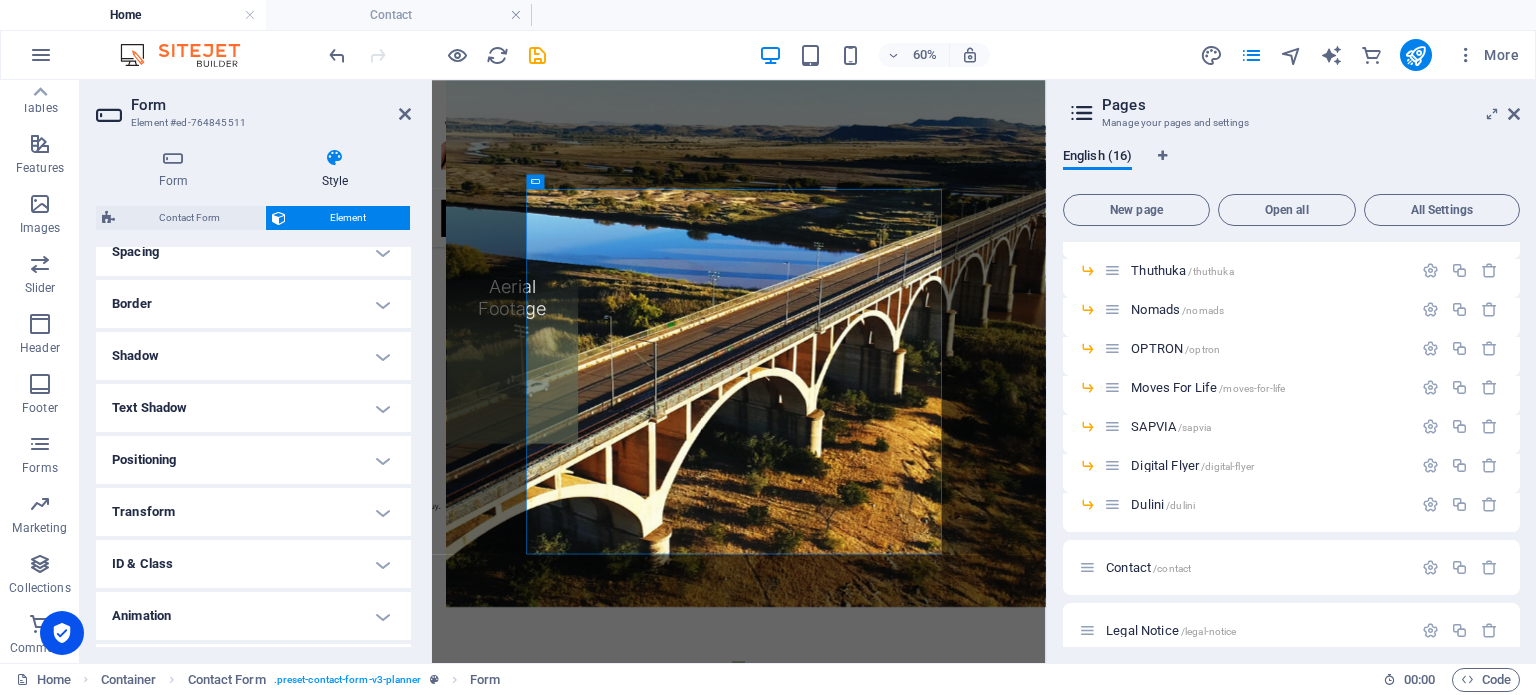 scroll, scrollTop: 444, scrollLeft: 0, axis: vertical 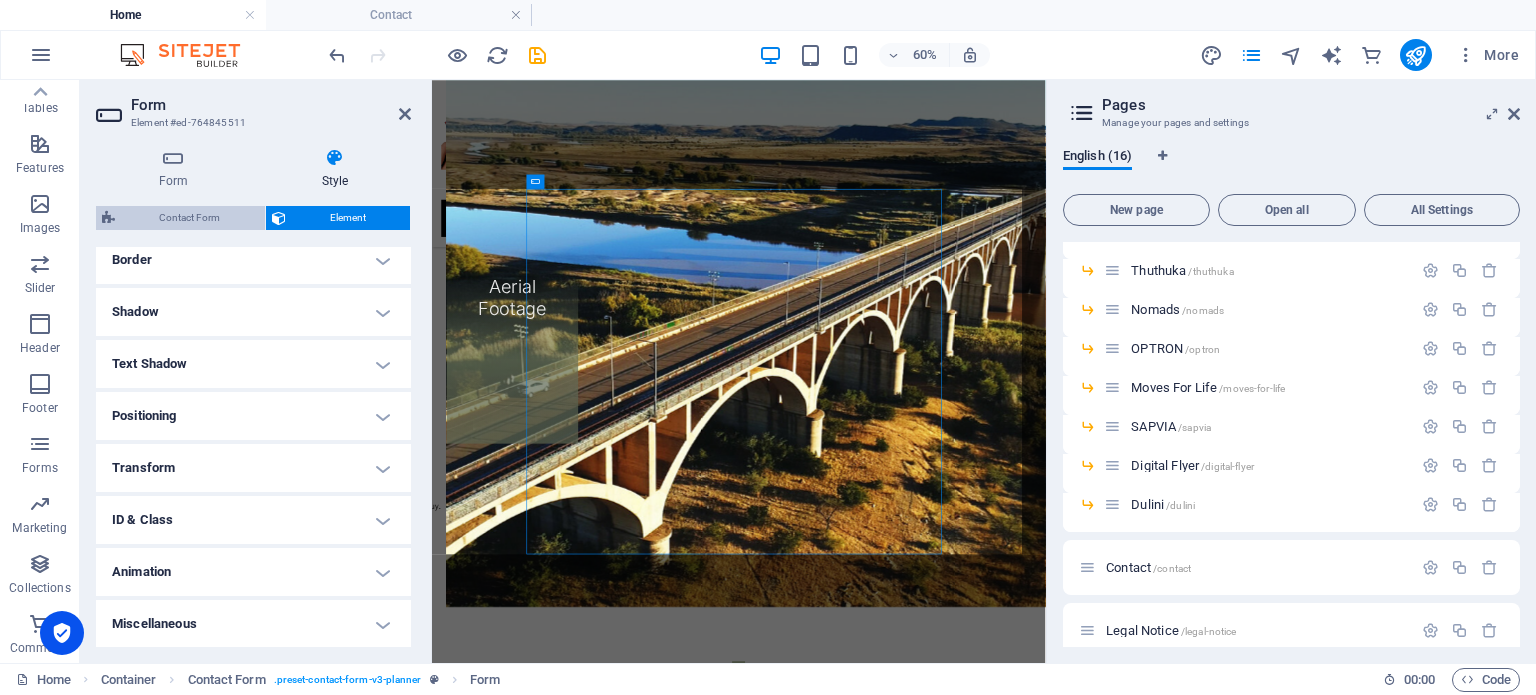 click on "Contact Form" at bounding box center (190, 218) 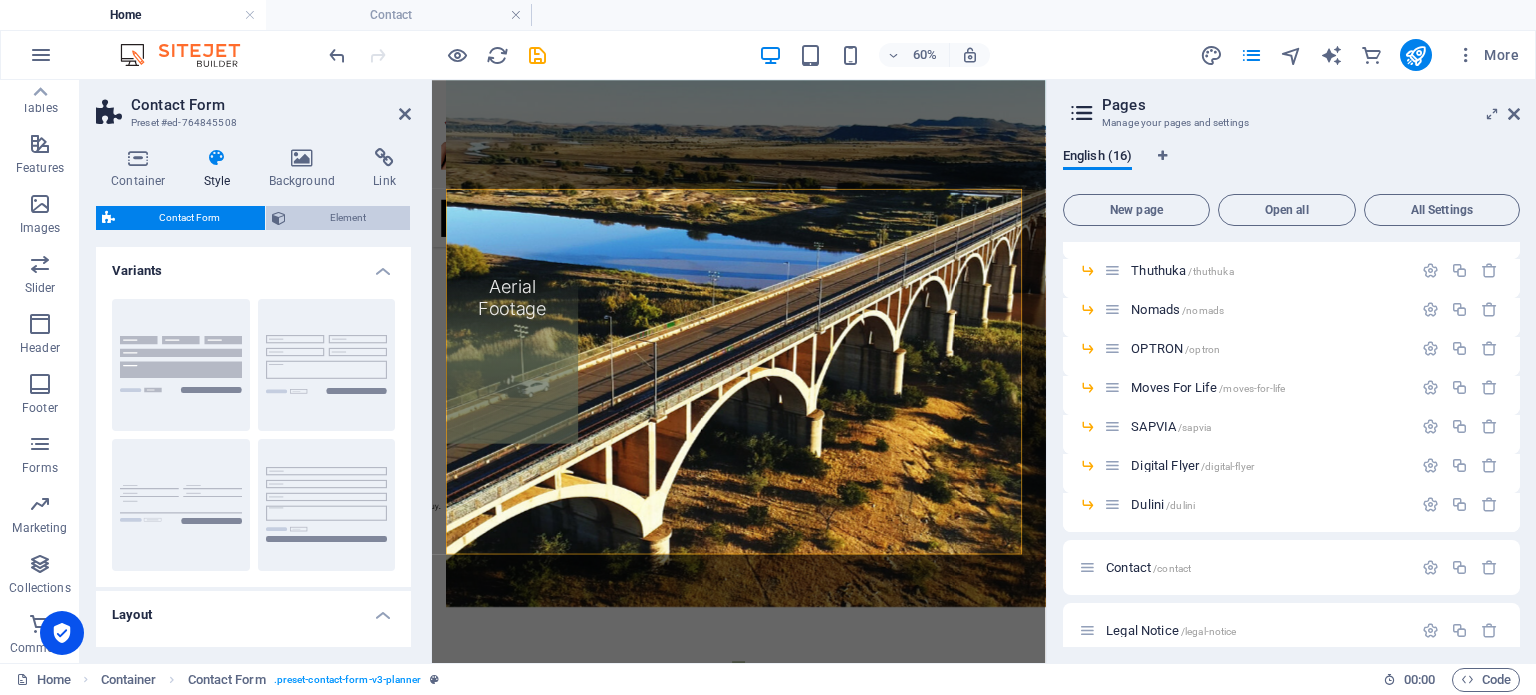 click on "Element" at bounding box center (348, 218) 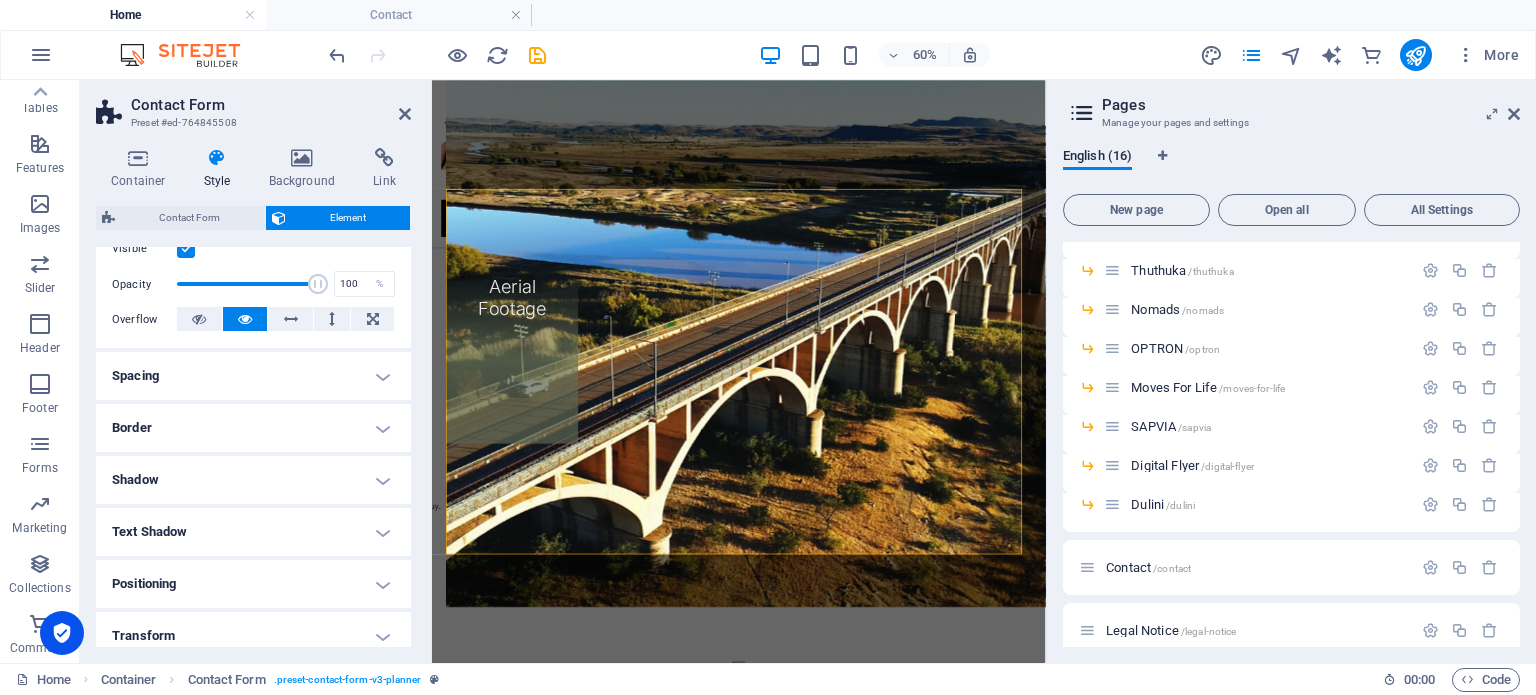 scroll, scrollTop: 444, scrollLeft: 0, axis: vertical 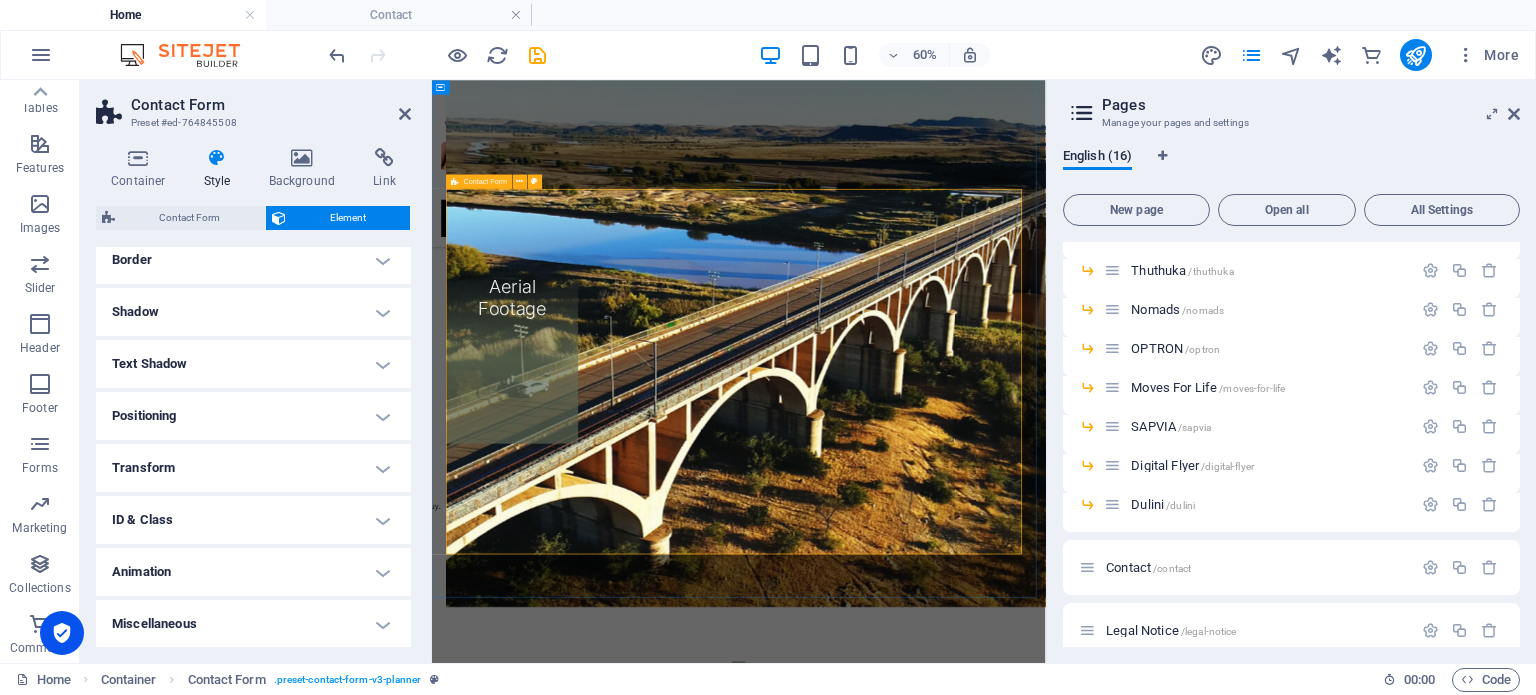 click on "I have read and understand the privacy policy. Unreadable? Regenerate Submit" at bounding box center (943, 2083) 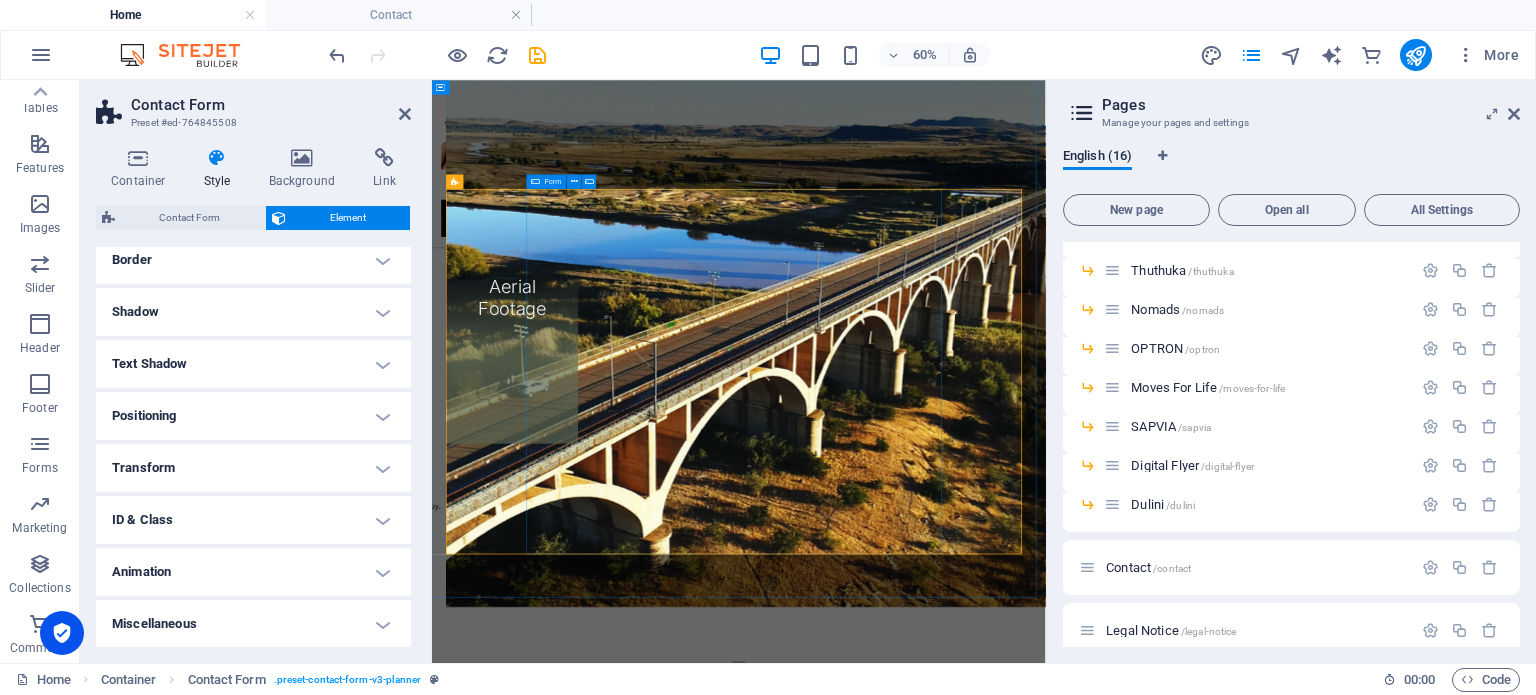 click on "I have read and understand the privacy policy. Unreadable? Regenerate Submit" at bounding box center [943, 2083] 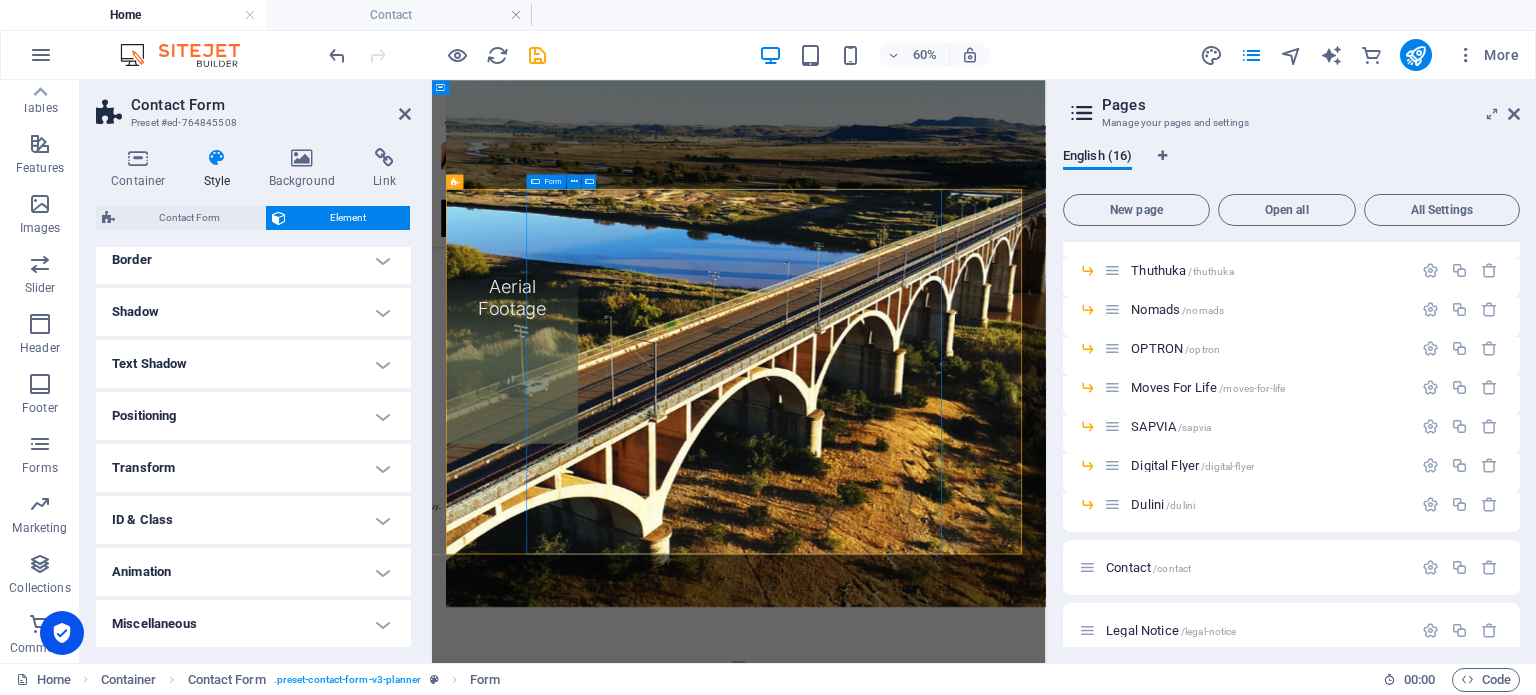 click on "I have read and understand the privacy policy. Unreadable? Regenerate Submit" at bounding box center [943, 2083] 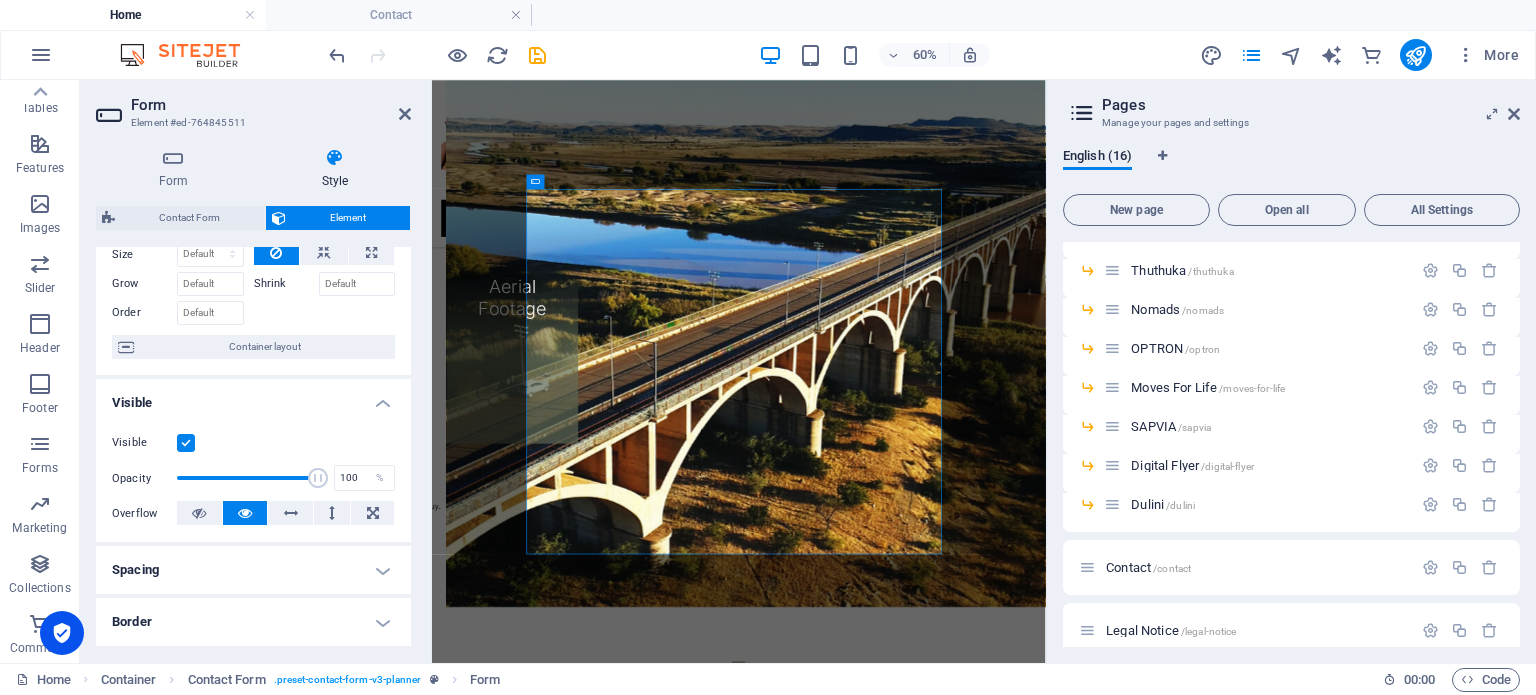 scroll, scrollTop: 0, scrollLeft: 0, axis: both 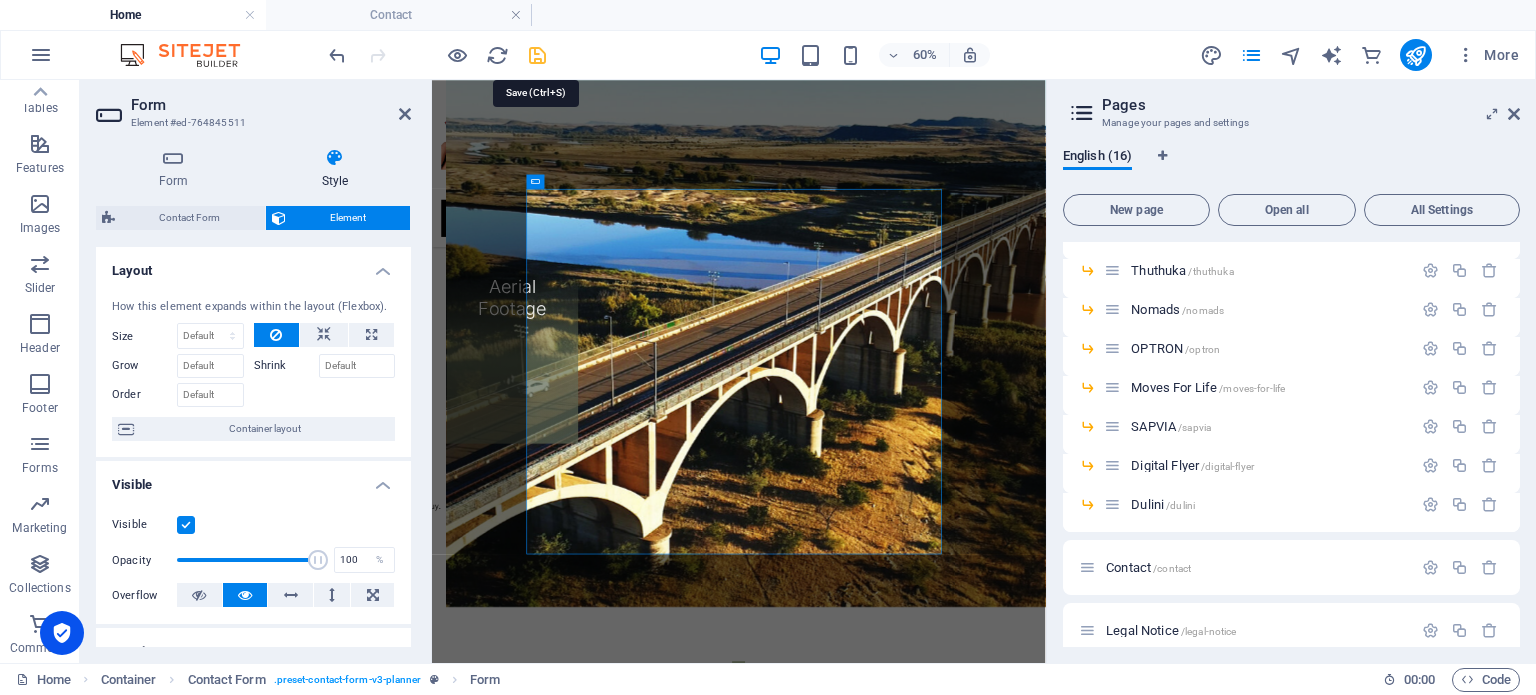 click at bounding box center (537, 55) 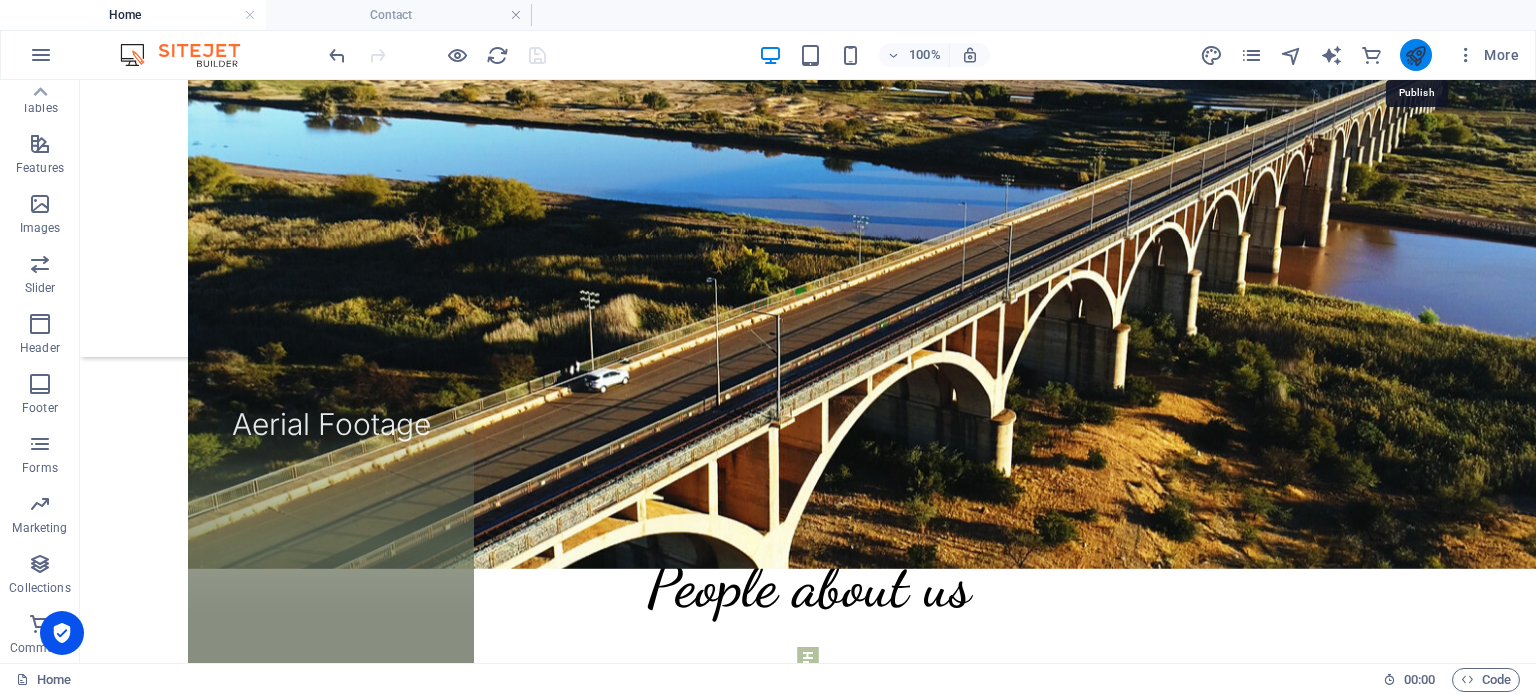 click at bounding box center [1415, 55] 